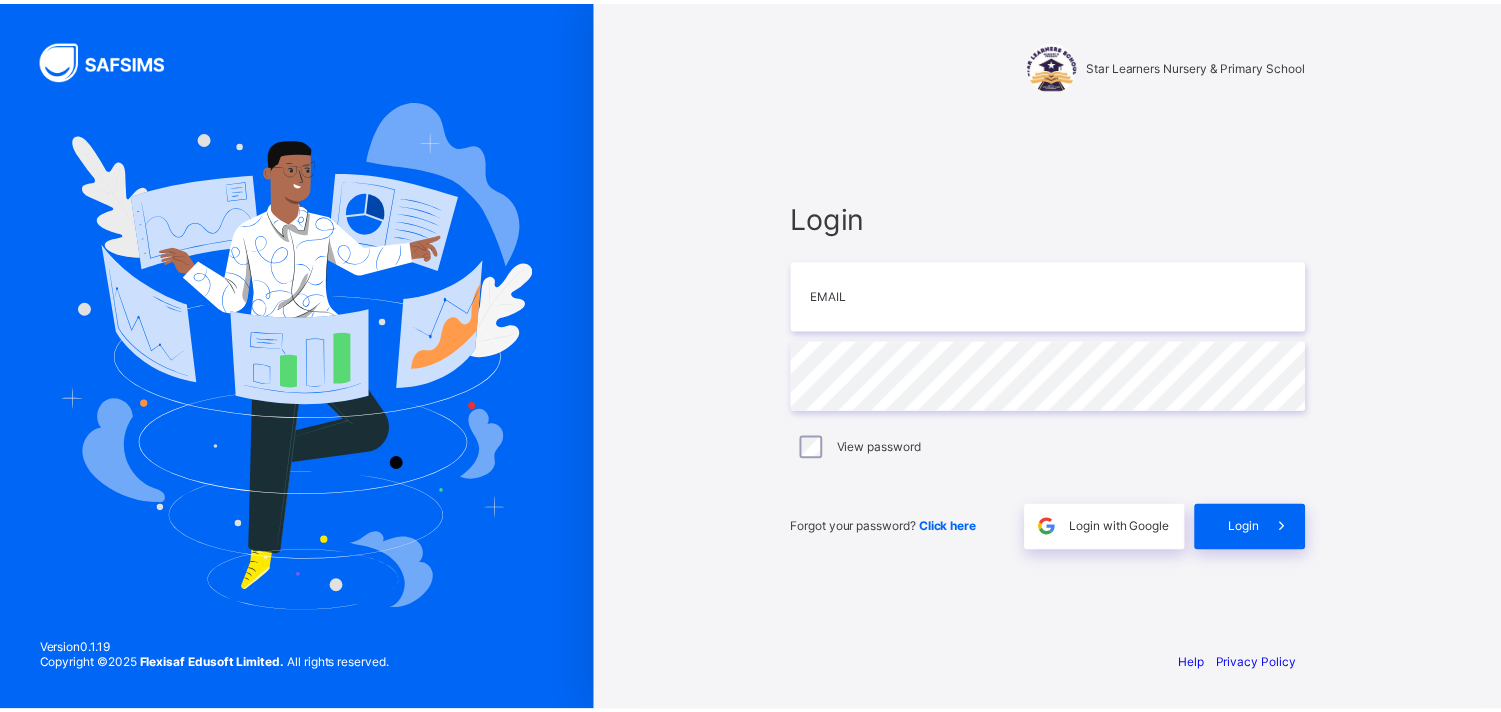 scroll, scrollTop: 0, scrollLeft: 0, axis: both 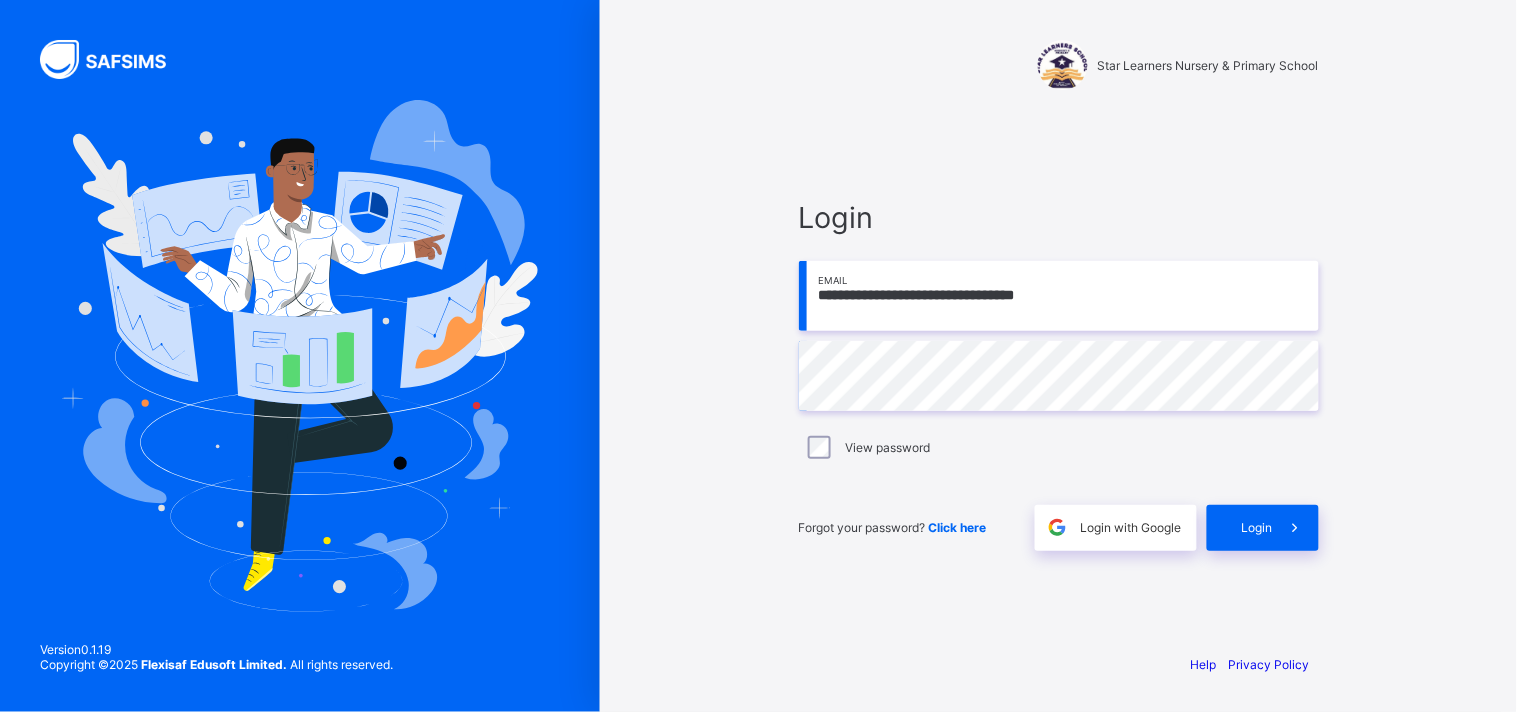 click on "**********" at bounding box center (1059, 296) 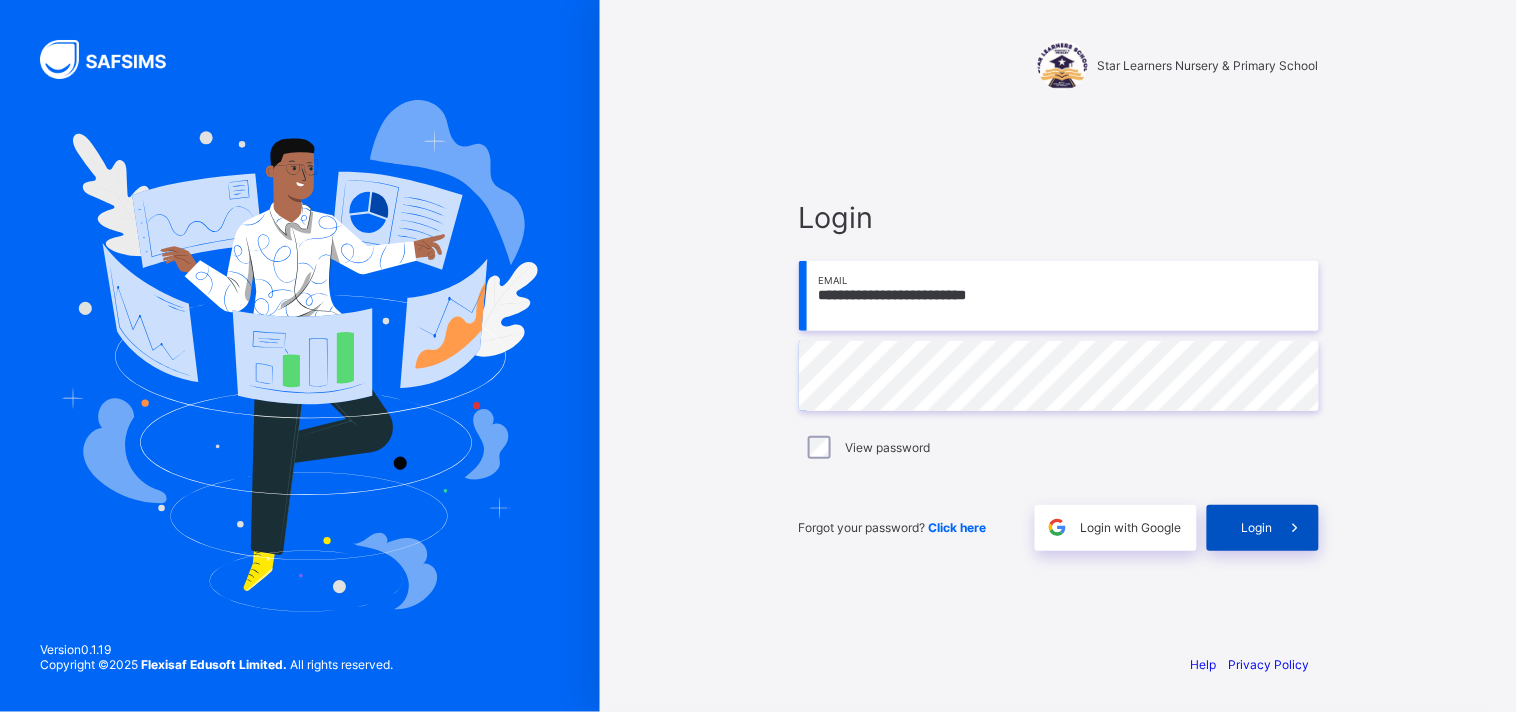 click on "Login" at bounding box center [1263, 528] 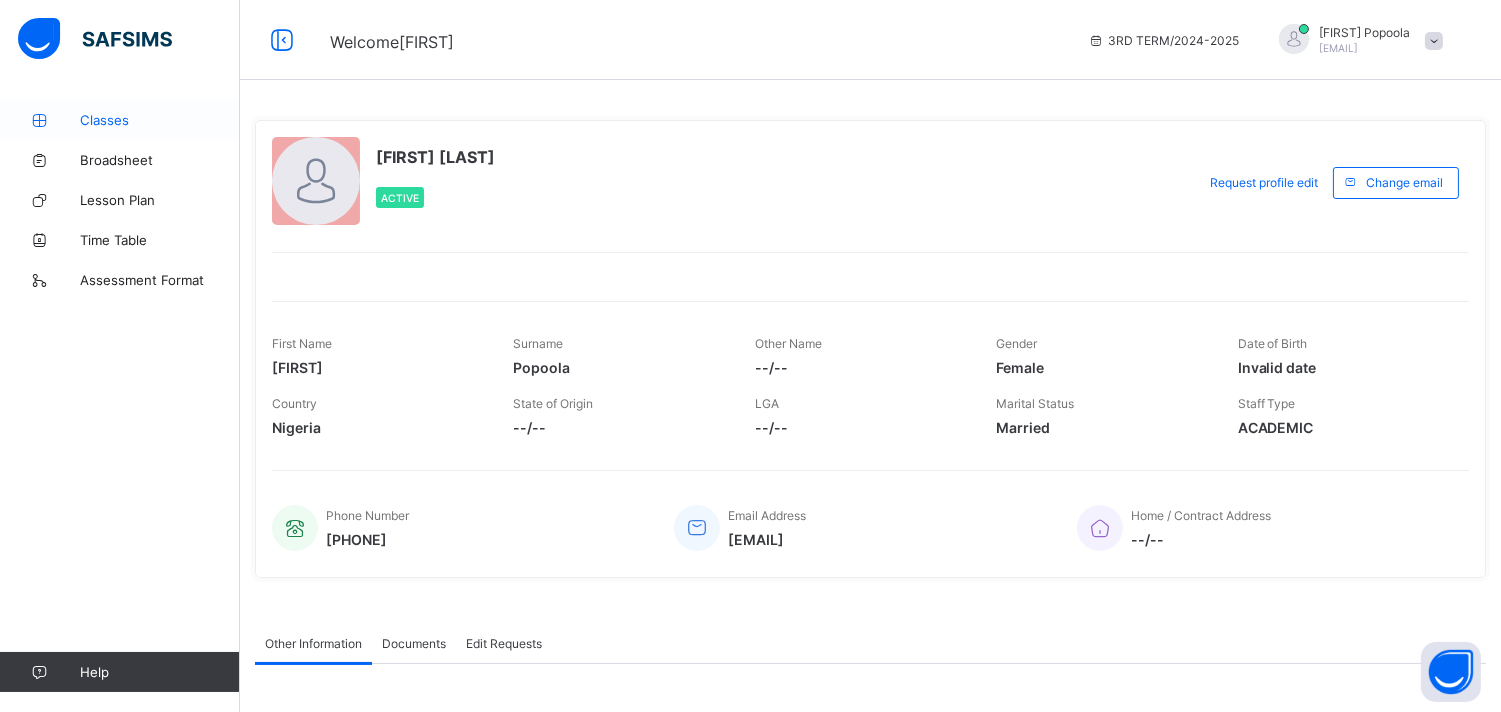 click on "Classes" at bounding box center (160, 120) 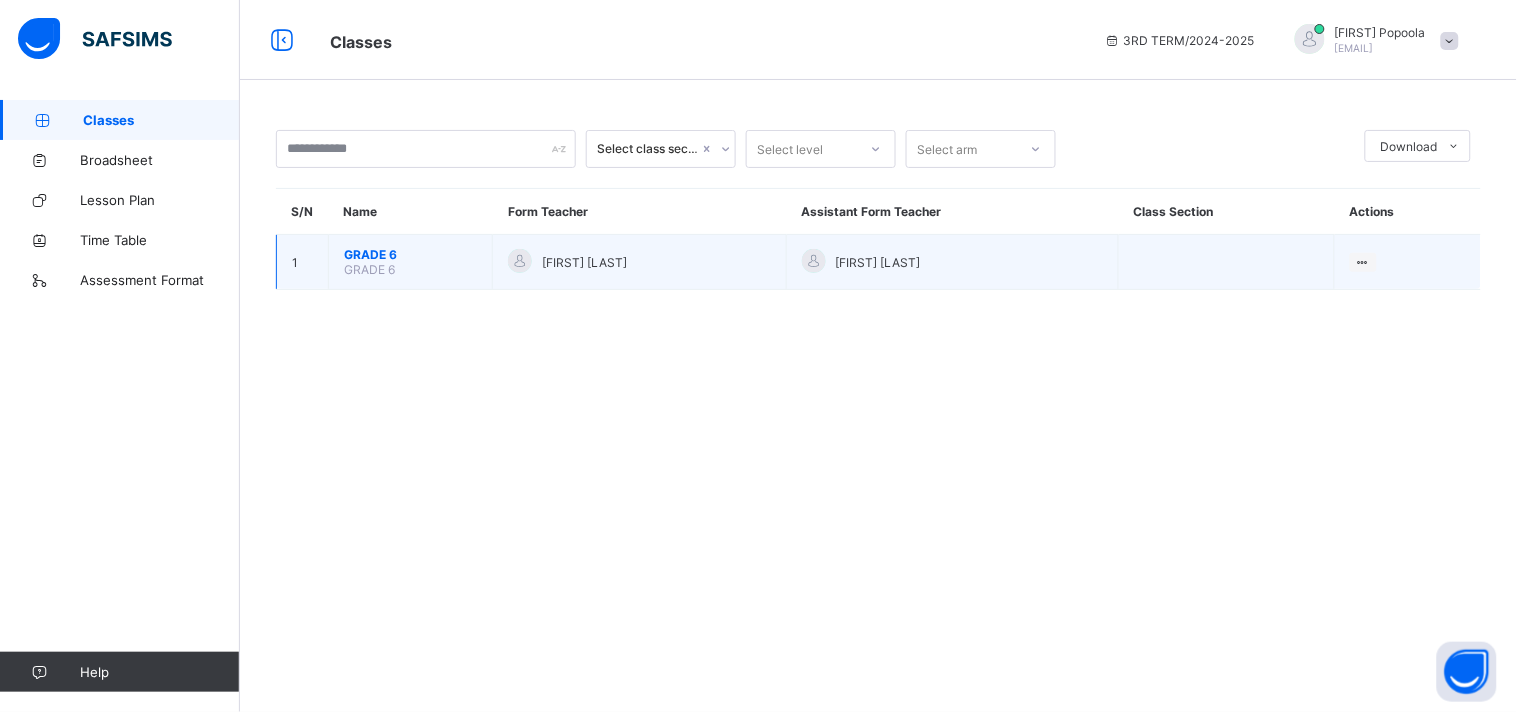 click on "GRADE 6     GRADE 6" at bounding box center [411, 262] 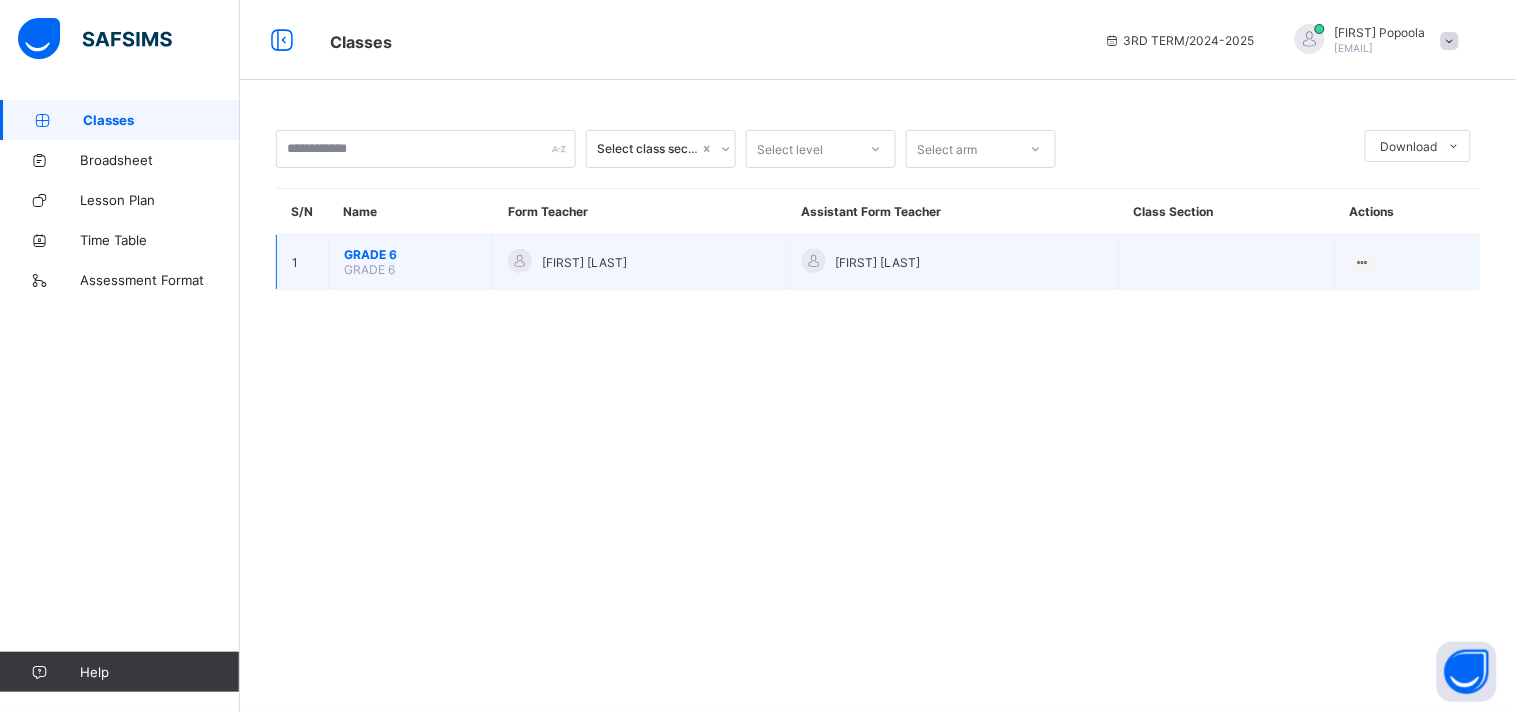 click on "GRADE 6     GRADE 6" at bounding box center (411, 262) 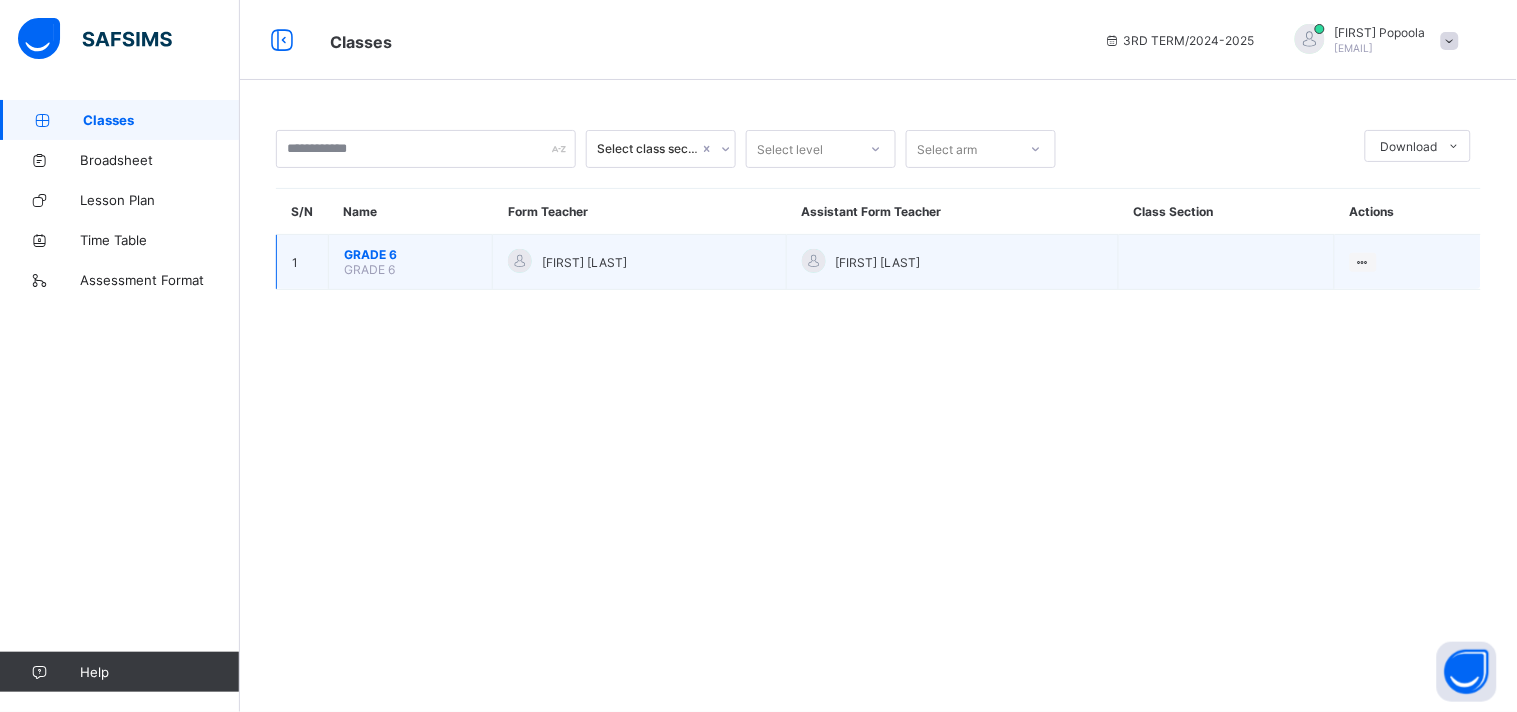 click on "GRADE 6" at bounding box center (369, 269) 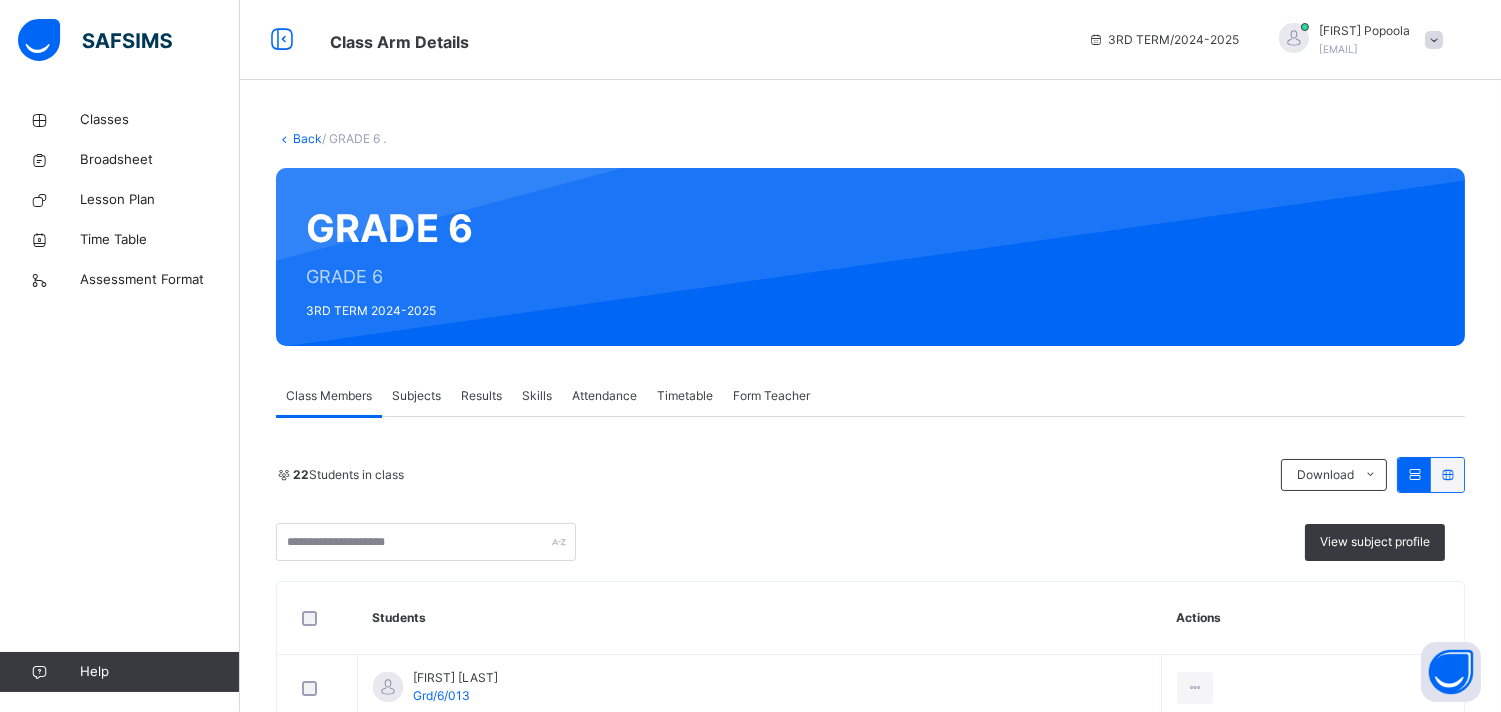 click on "Skills" at bounding box center [537, 396] 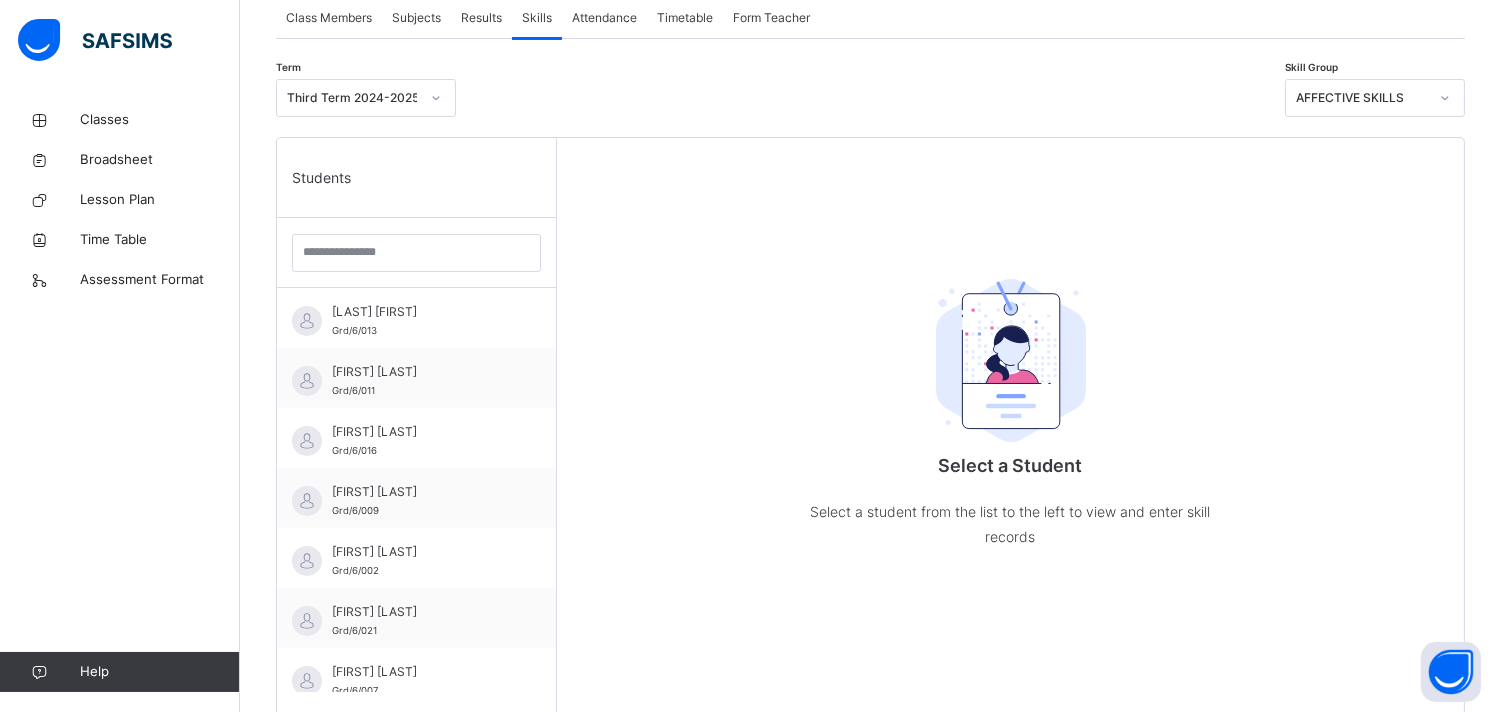 scroll, scrollTop: 400, scrollLeft: 0, axis: vertical 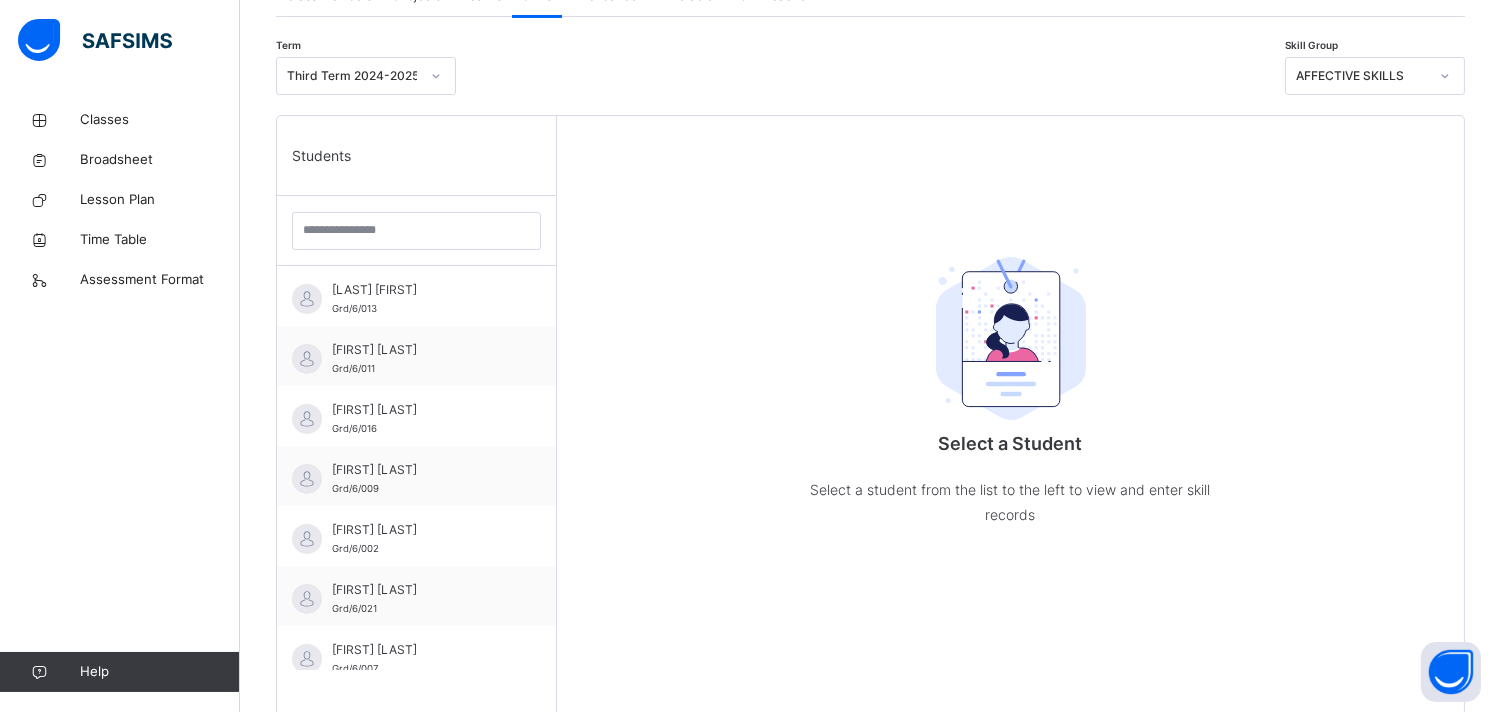 drag, startPoint x: 1510, startPoint y: 698, endPoint x: 940, endPoint y: 494, distance: 605.40564 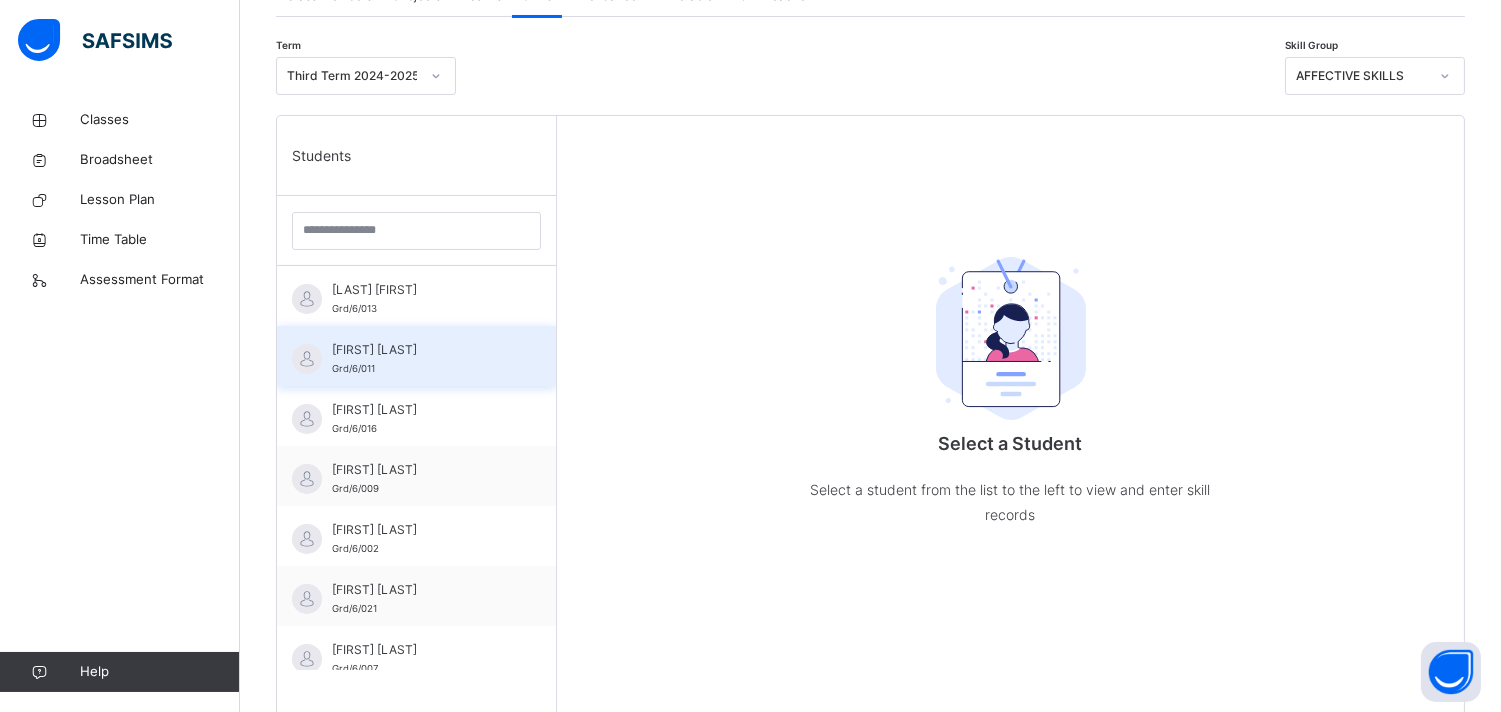 click on "[FIRST] [LAST] [NUMBER]" at bounding box center [416, 356] 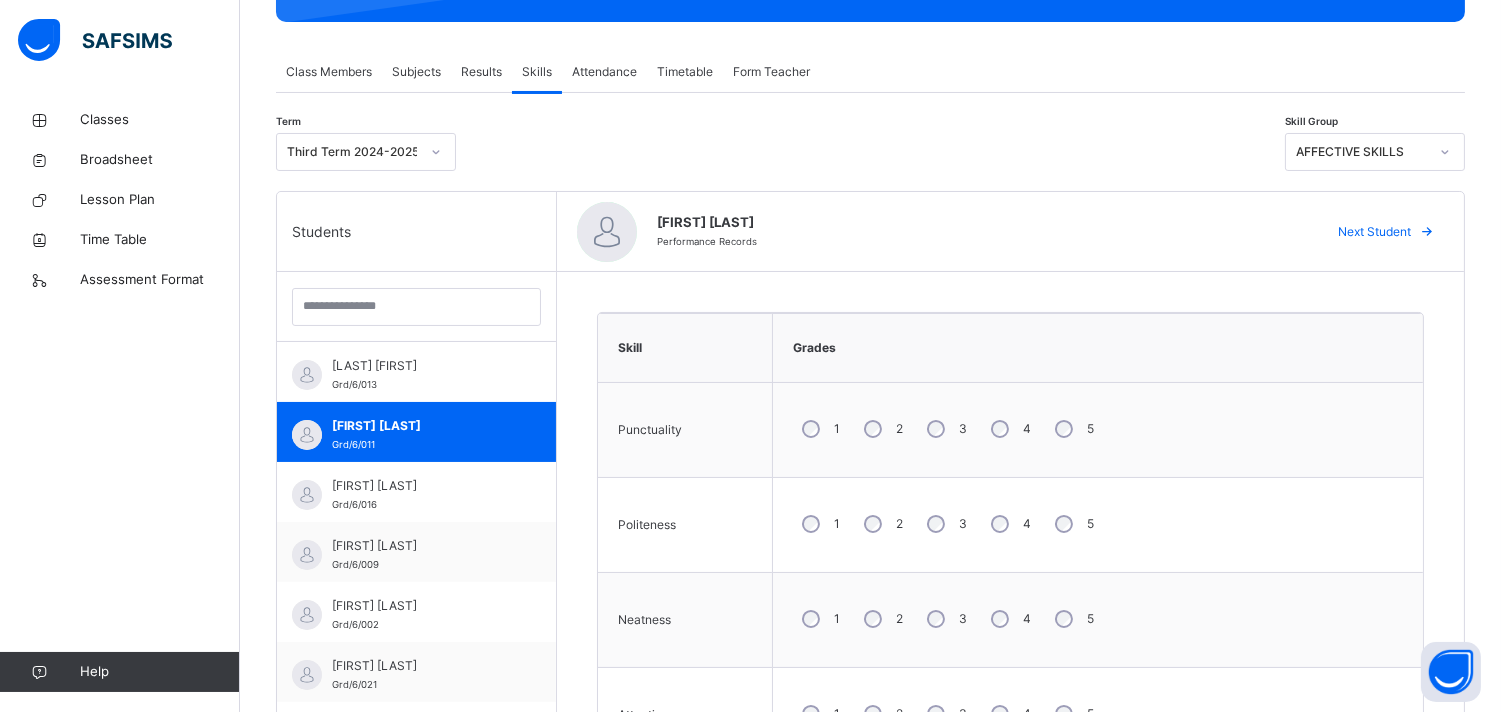 scroll, scrollTop: 311, scrollLeft: 0, axis: vertical 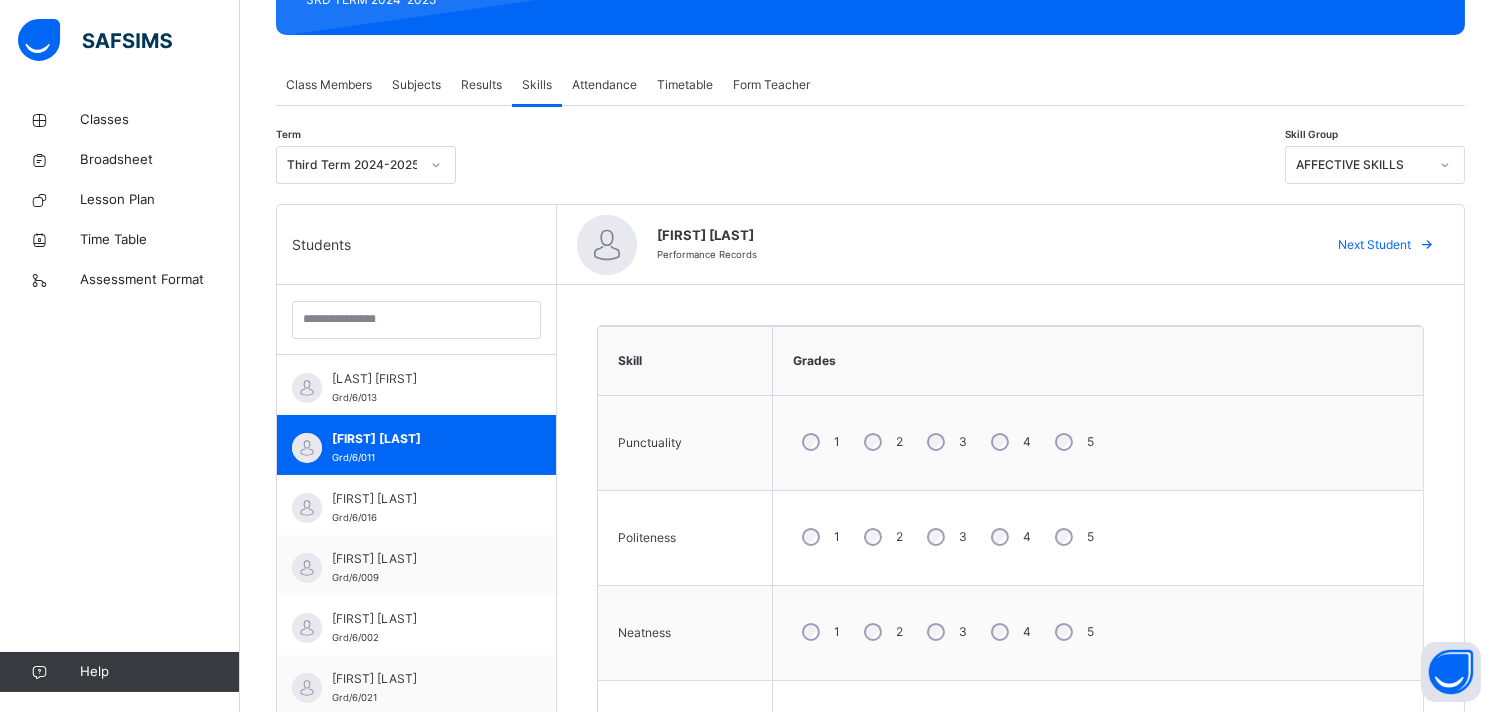 click on "AFFECTIVE SKILLS" at bounding box center [1356, 165] 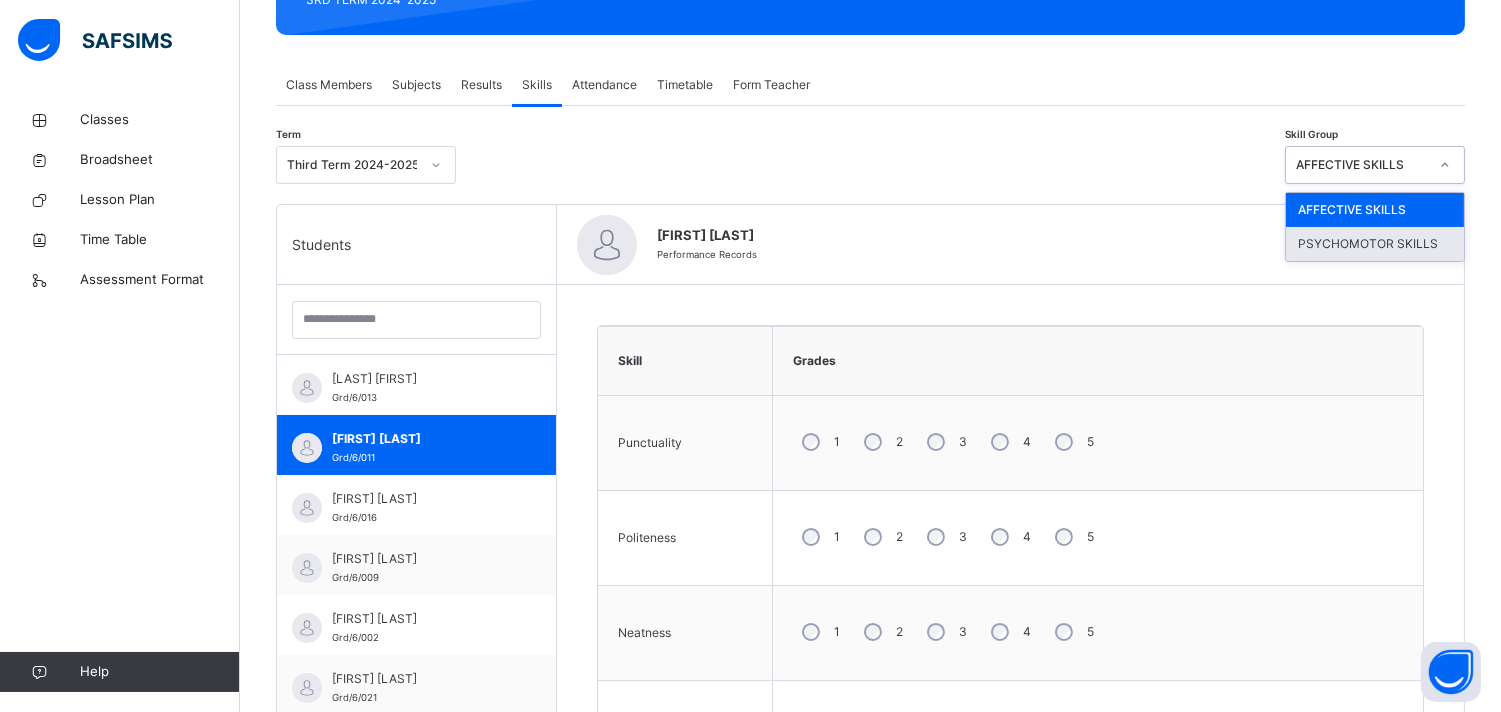 click on "PSYCHOMOTOR SKILLS" at bounding box center [1375, 244] 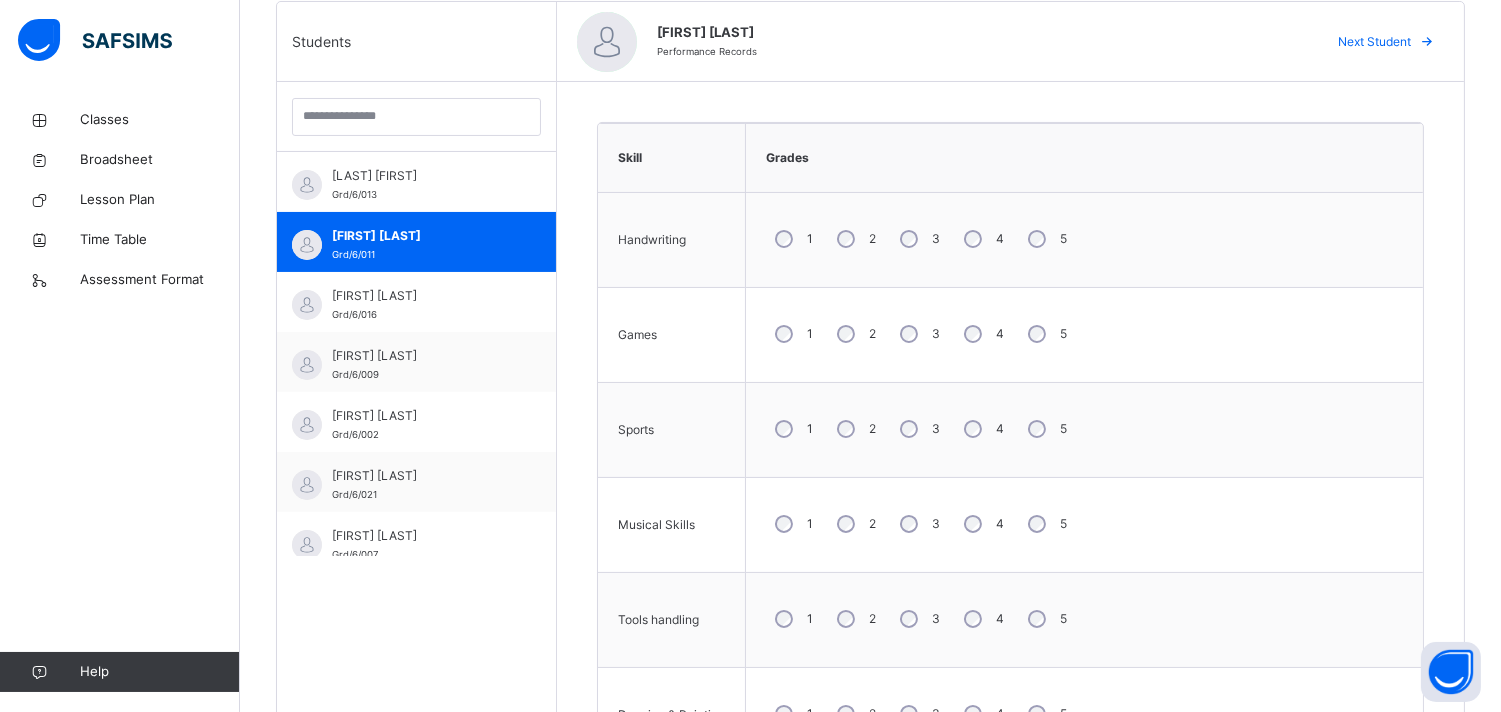scroll, scrollTop: 533, scrollLeft: 0, axis: vertical 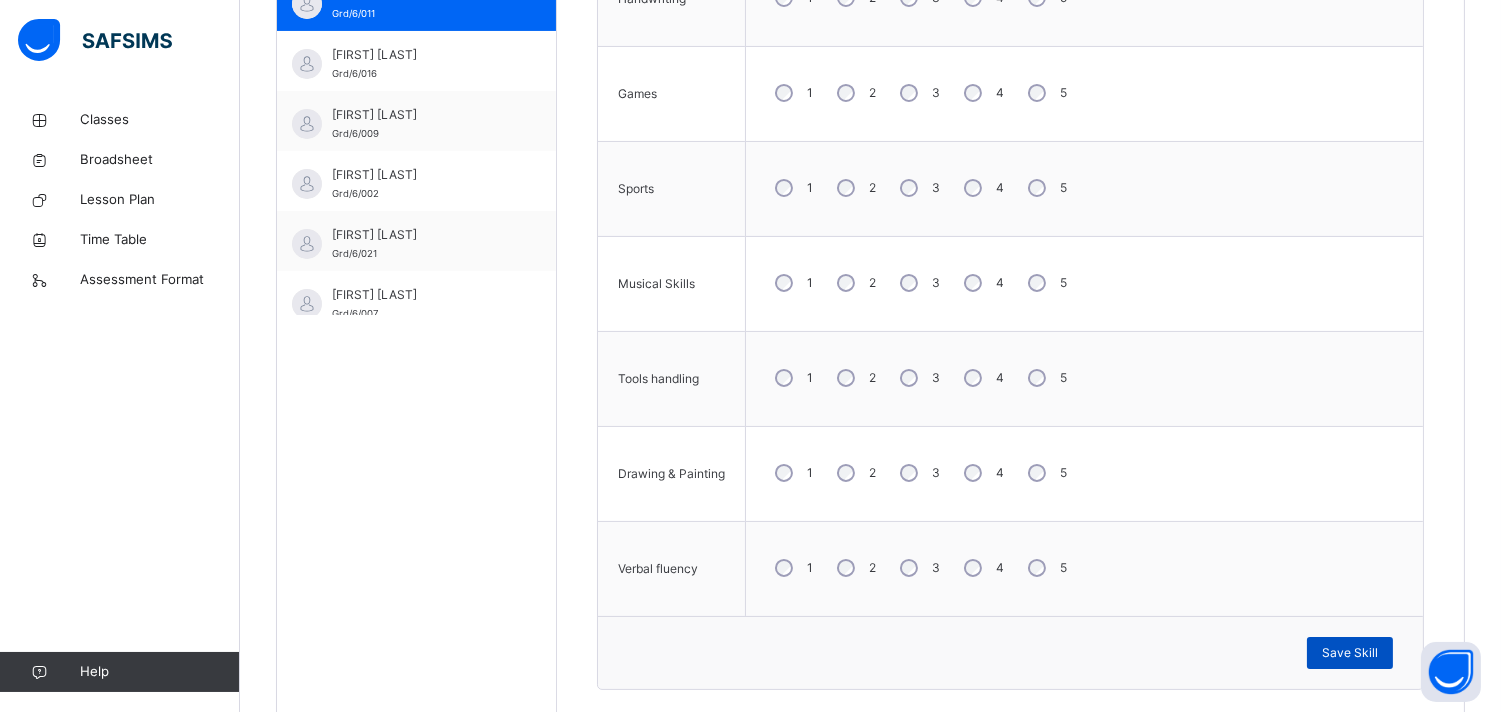 click on "Save Skill" at bounding box center [1350, 653] 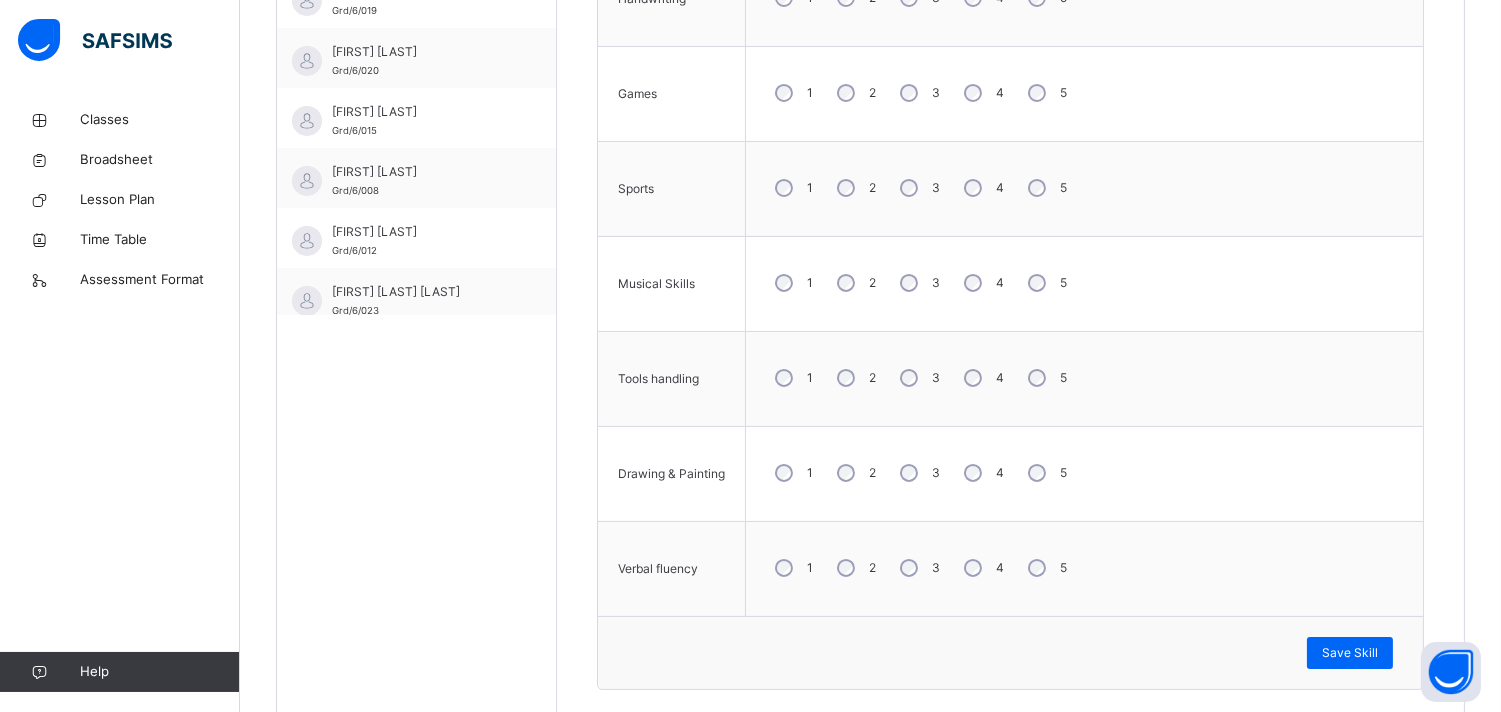 scroll, scrollTop: 916, scrollLeft: 0, axis: vertical 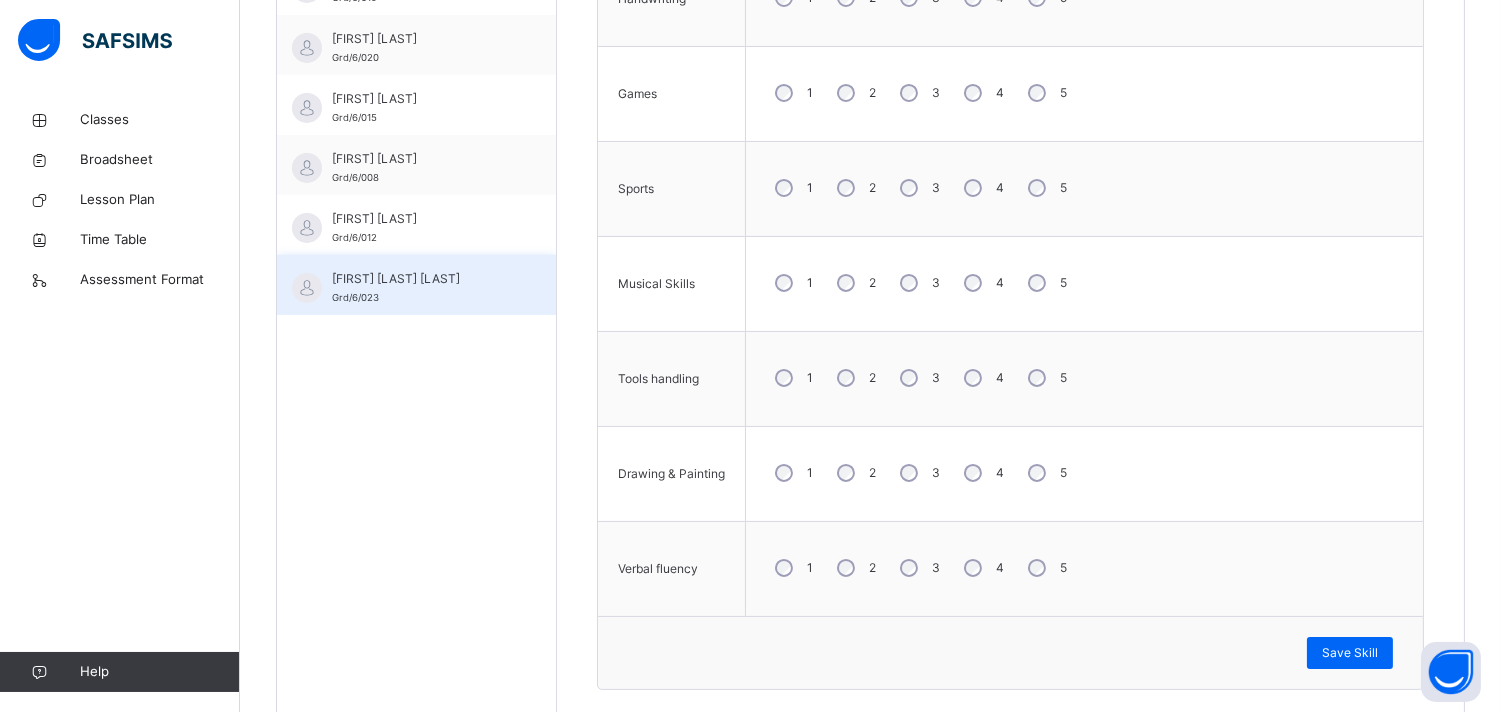 click on "[FIRST] [LAST] [LAST]" at bounding box center (421, 279) 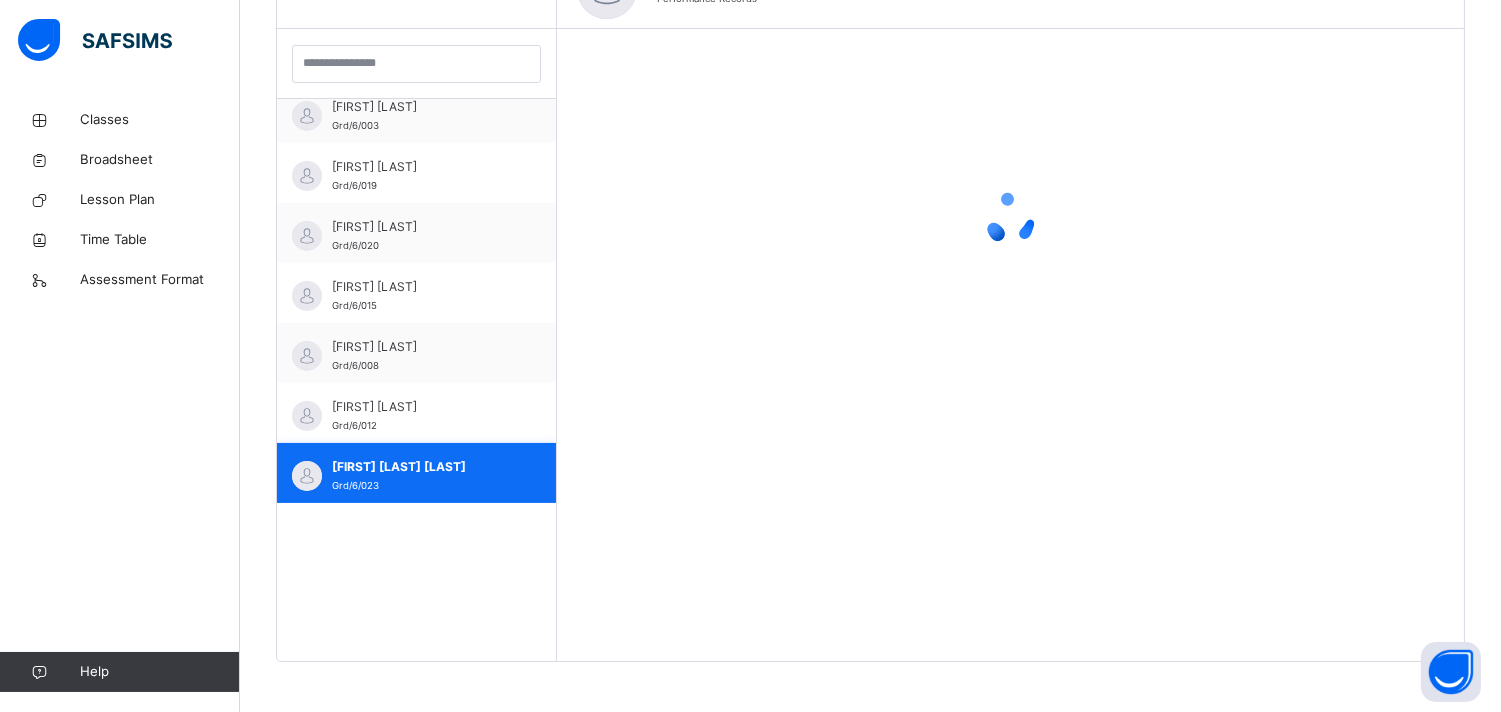 scroll, scrollTop: 755, scrollLeft: 0, axis: vertical 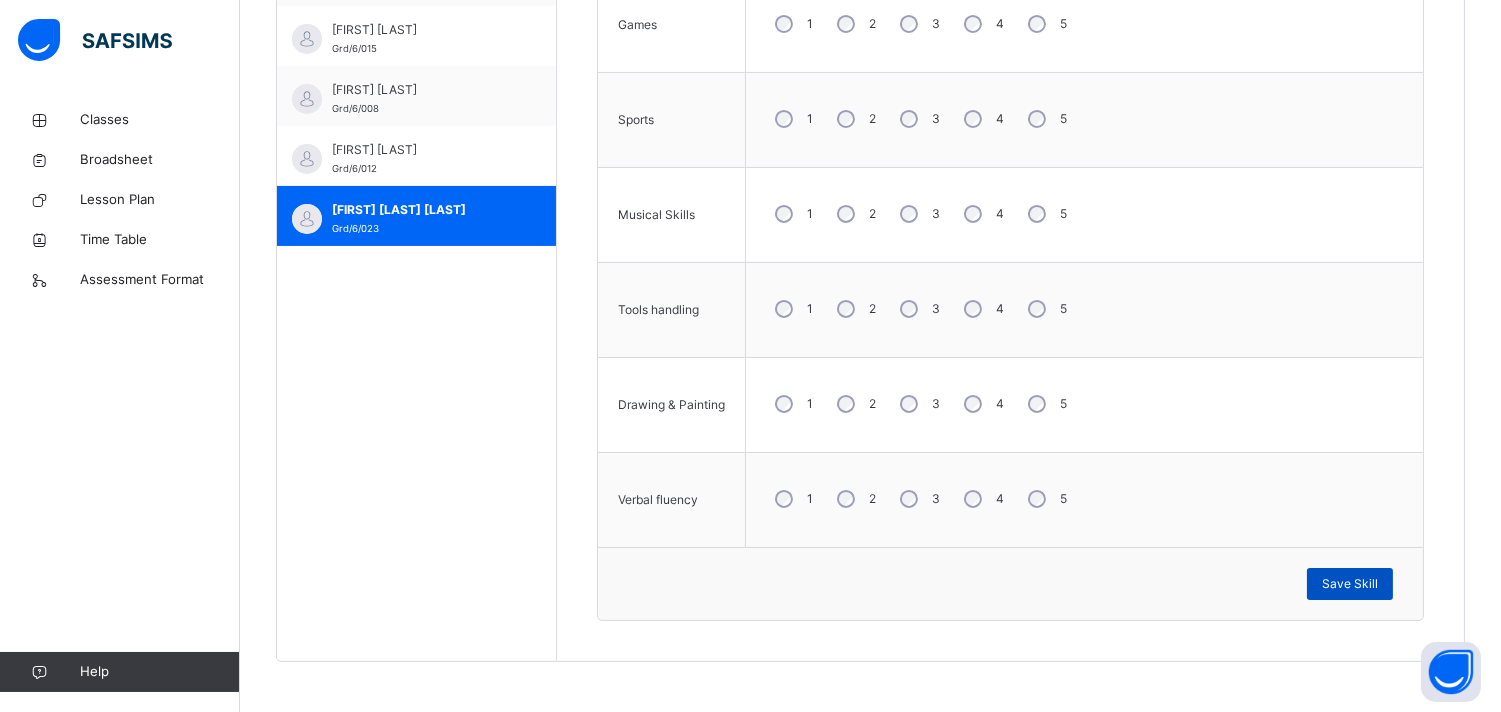 click on "Save Skill" at bounding box center [1350, 584] 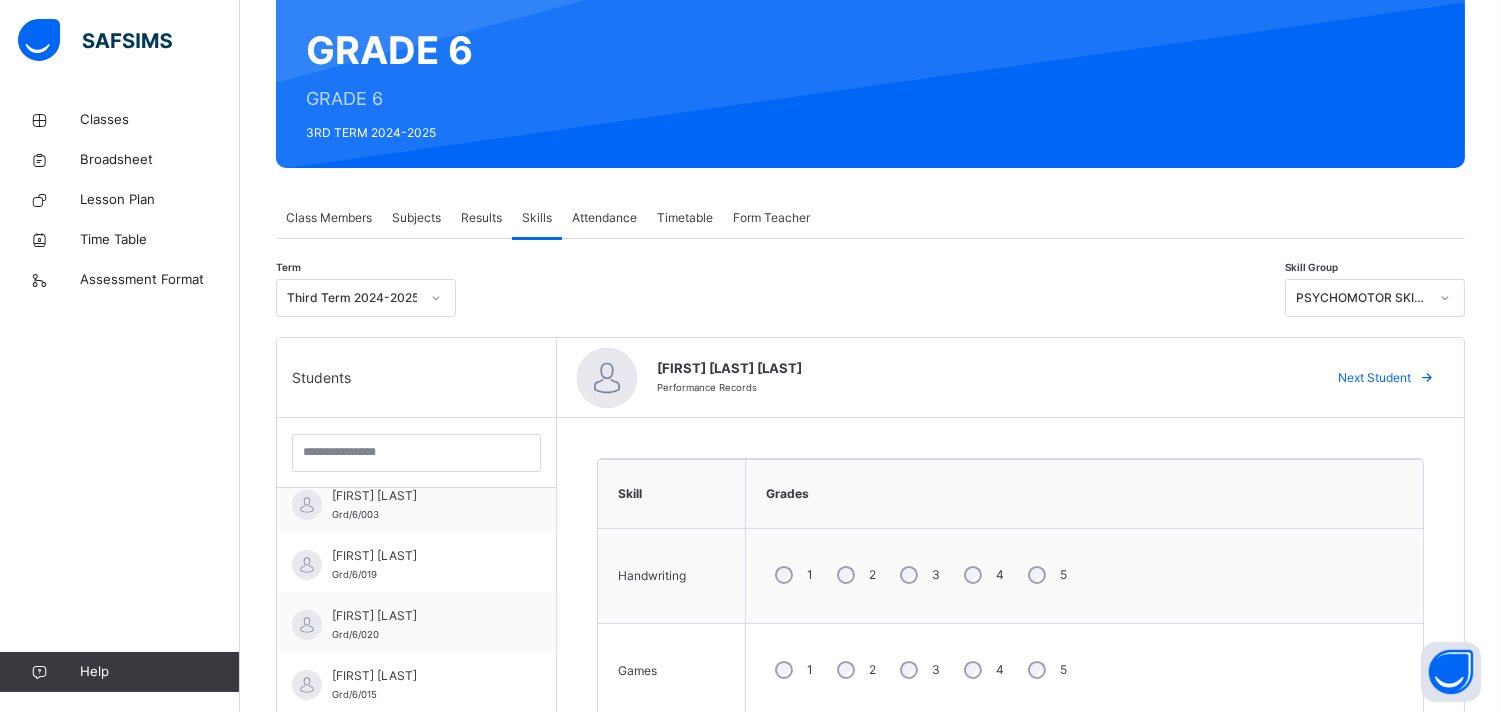 scroll, scrollTop: 157, scrollLeft: 0, axis: vertical 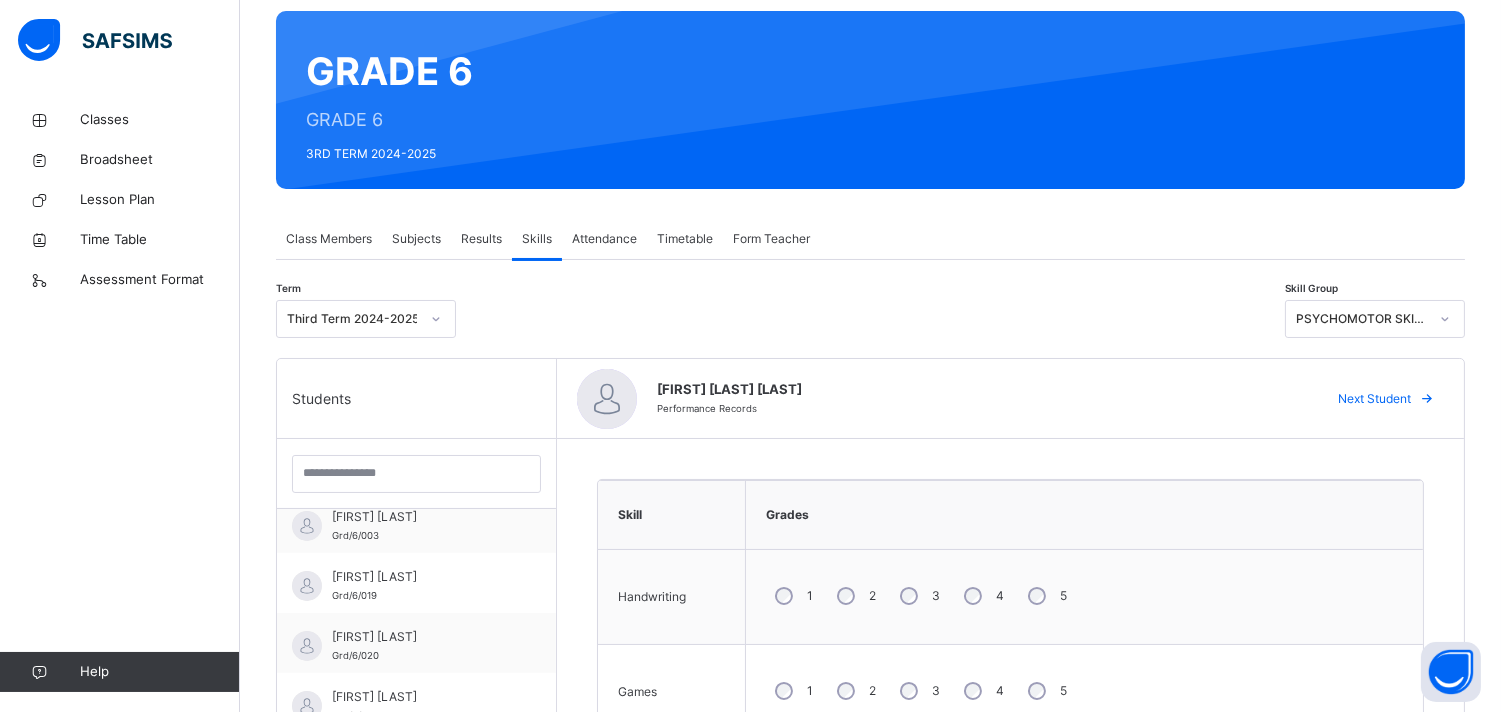 click on "Attendance" at bounding box center [604, 239] 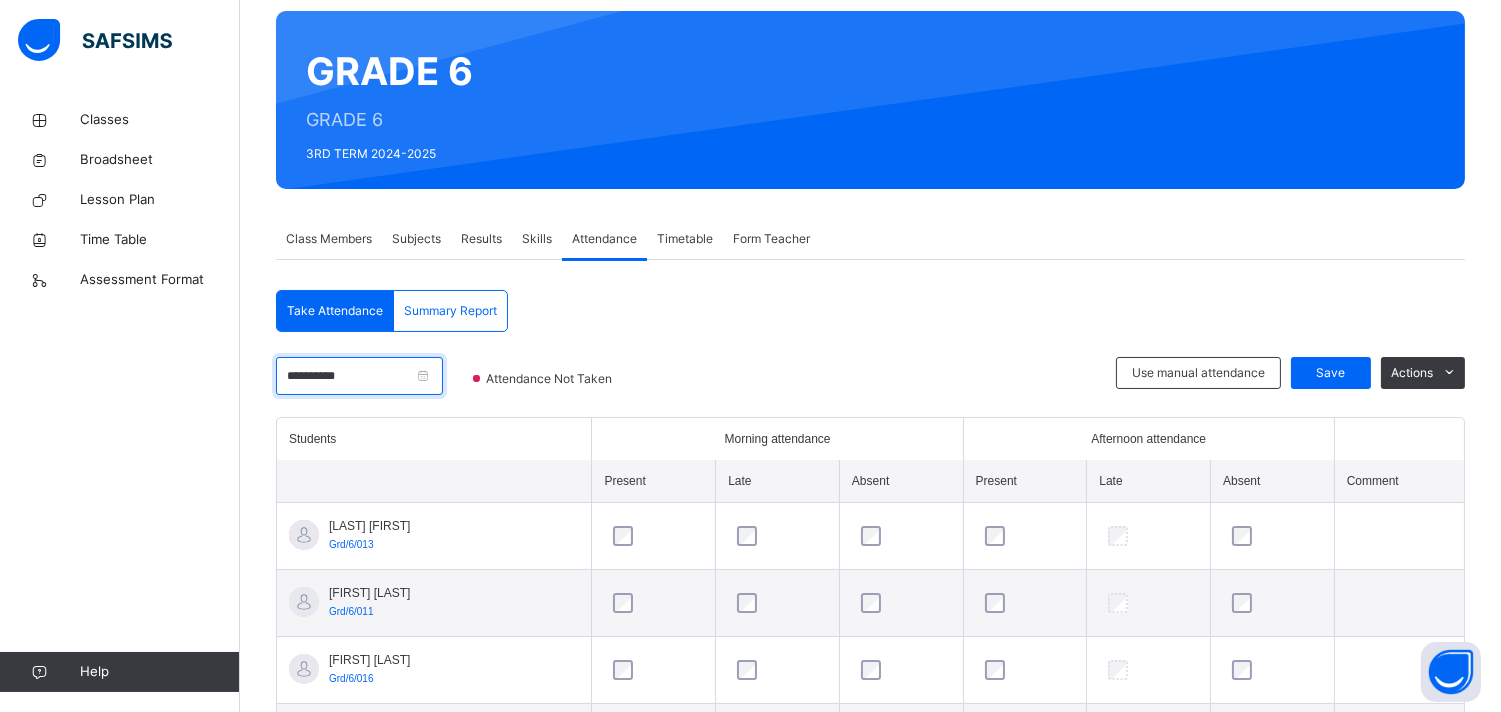 click on "**********" at bounding box center [359, 376] 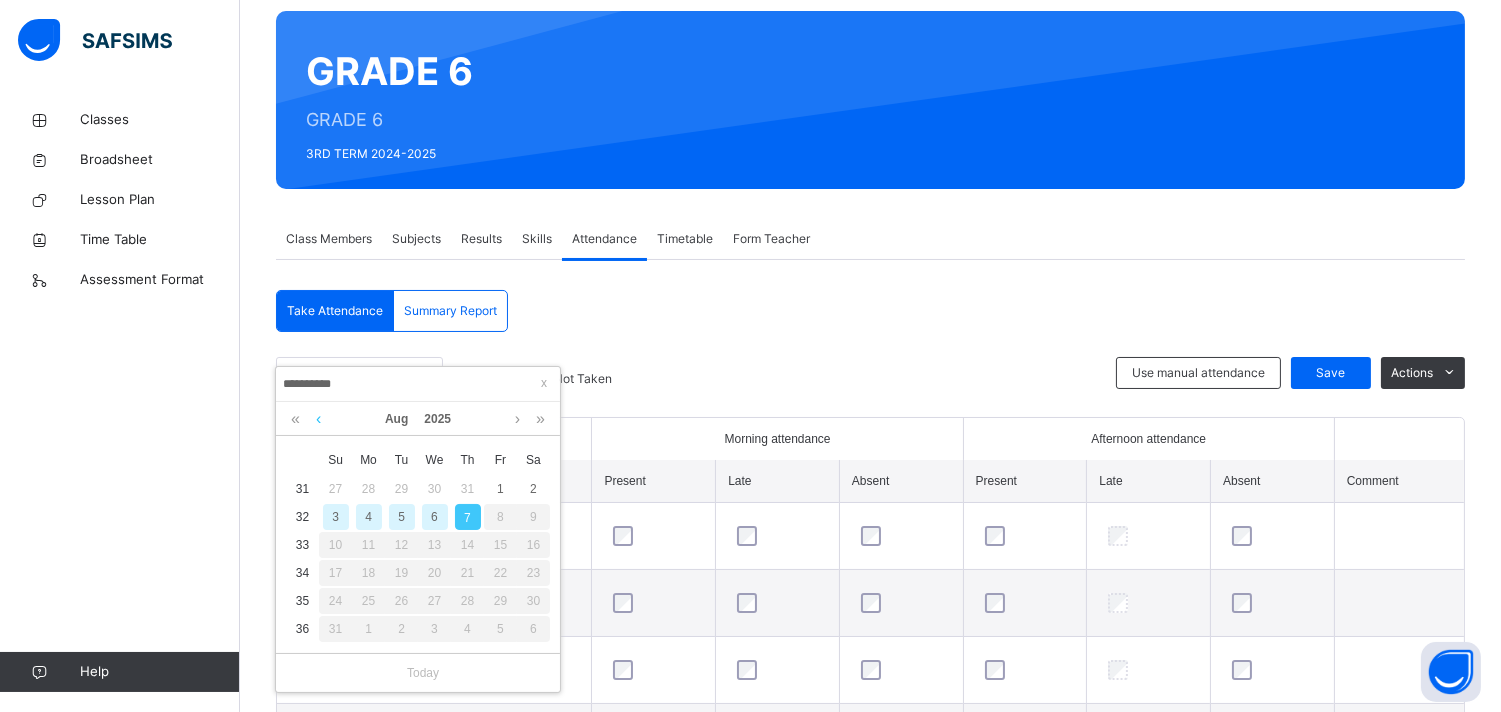click at bounding box center (318, 419) 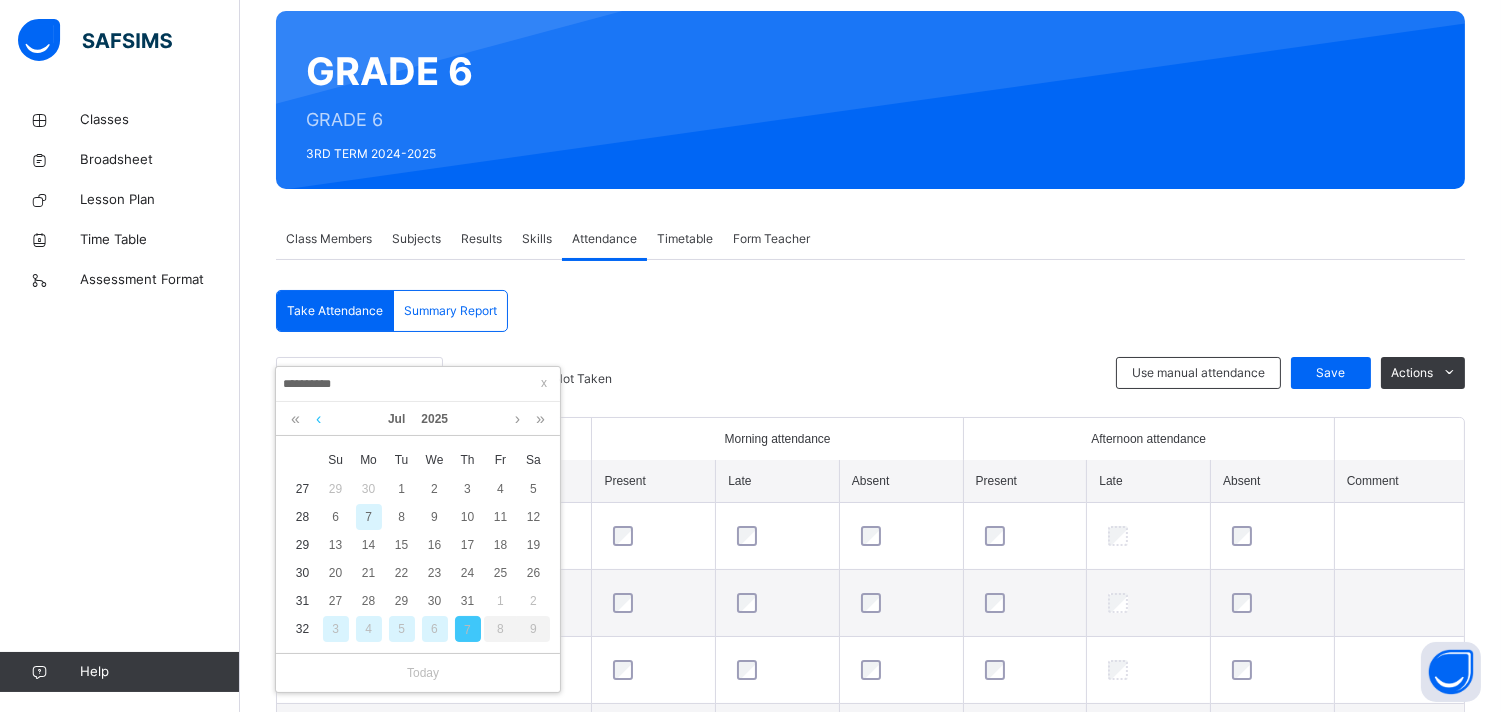 click at bounding box center [318, 419] 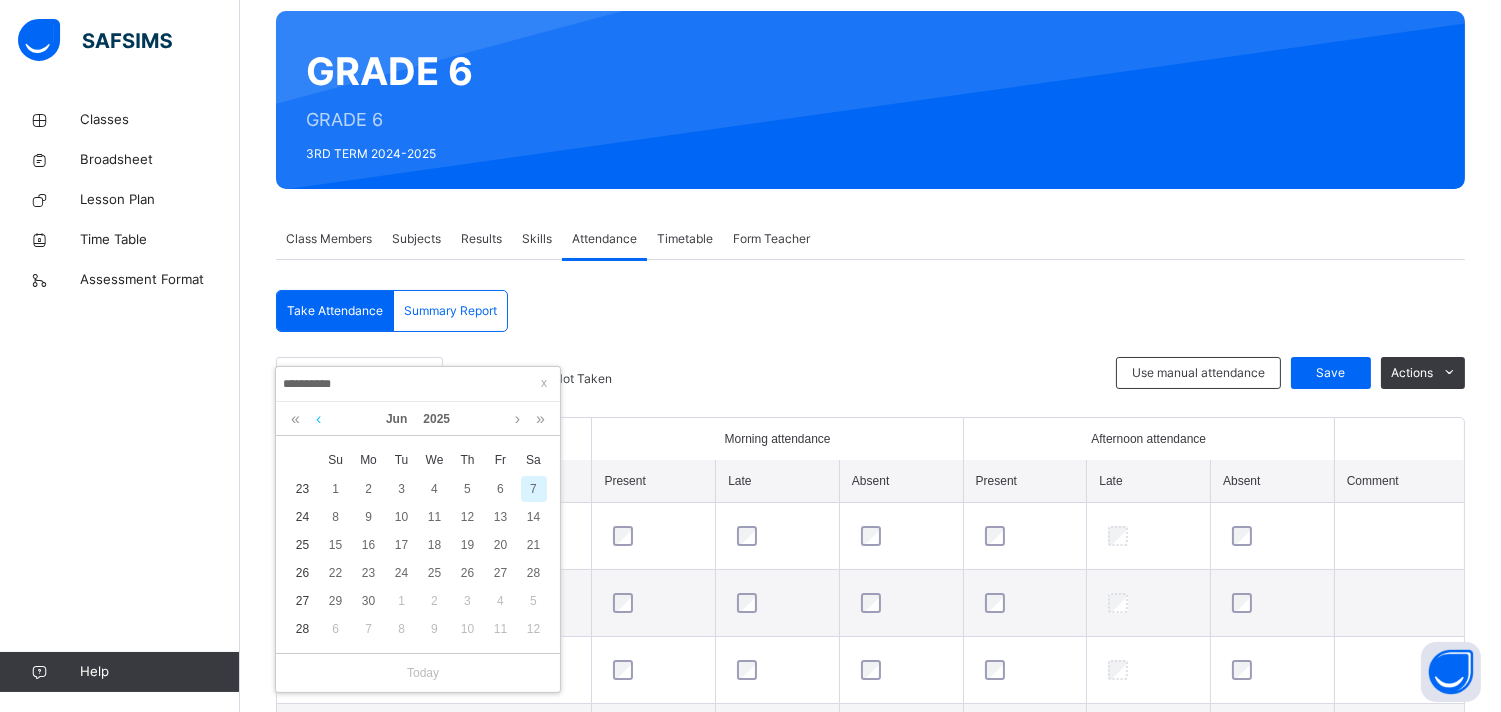 click at bounding box center (318, 419) 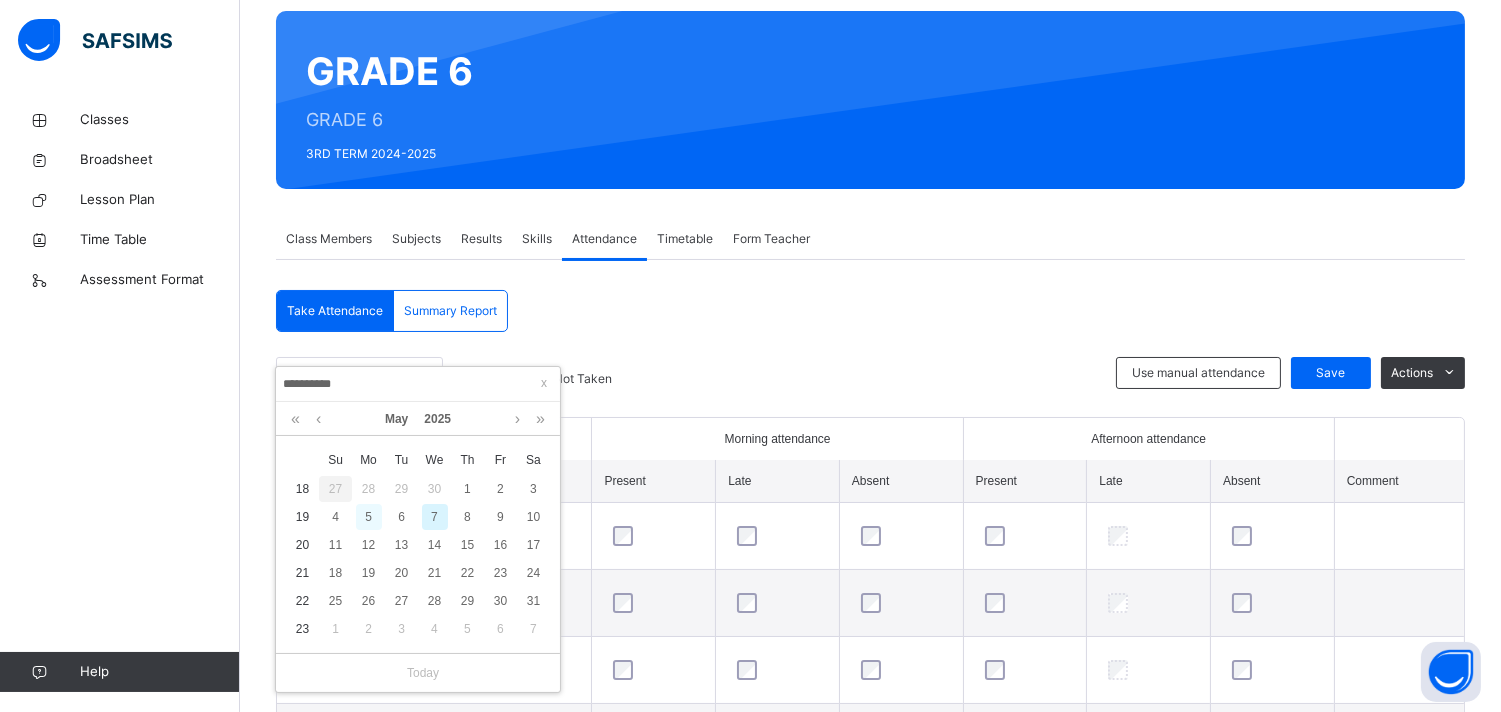 click on "5" at bounding box center [369, 517] 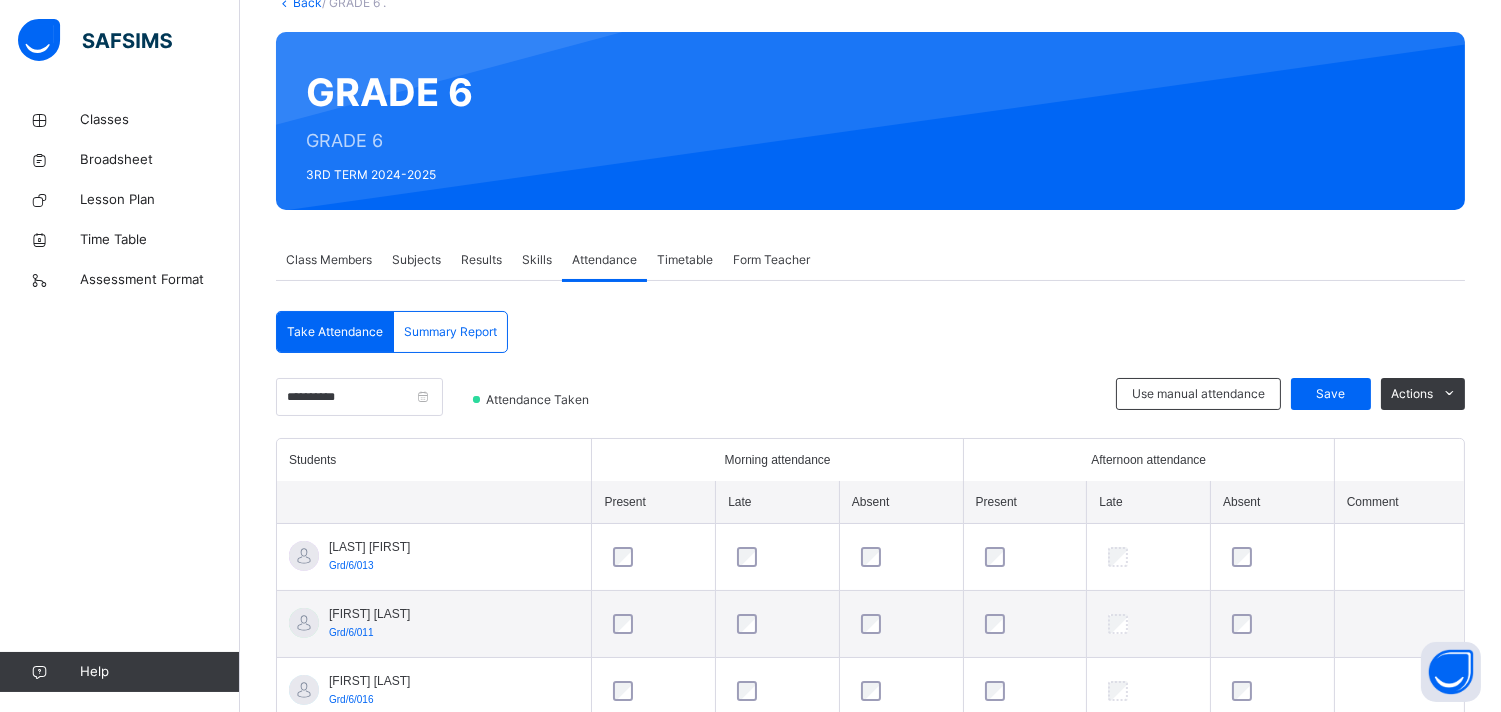 scroll, scrollTop: 157, scrollLeft: 0, axis: vertical 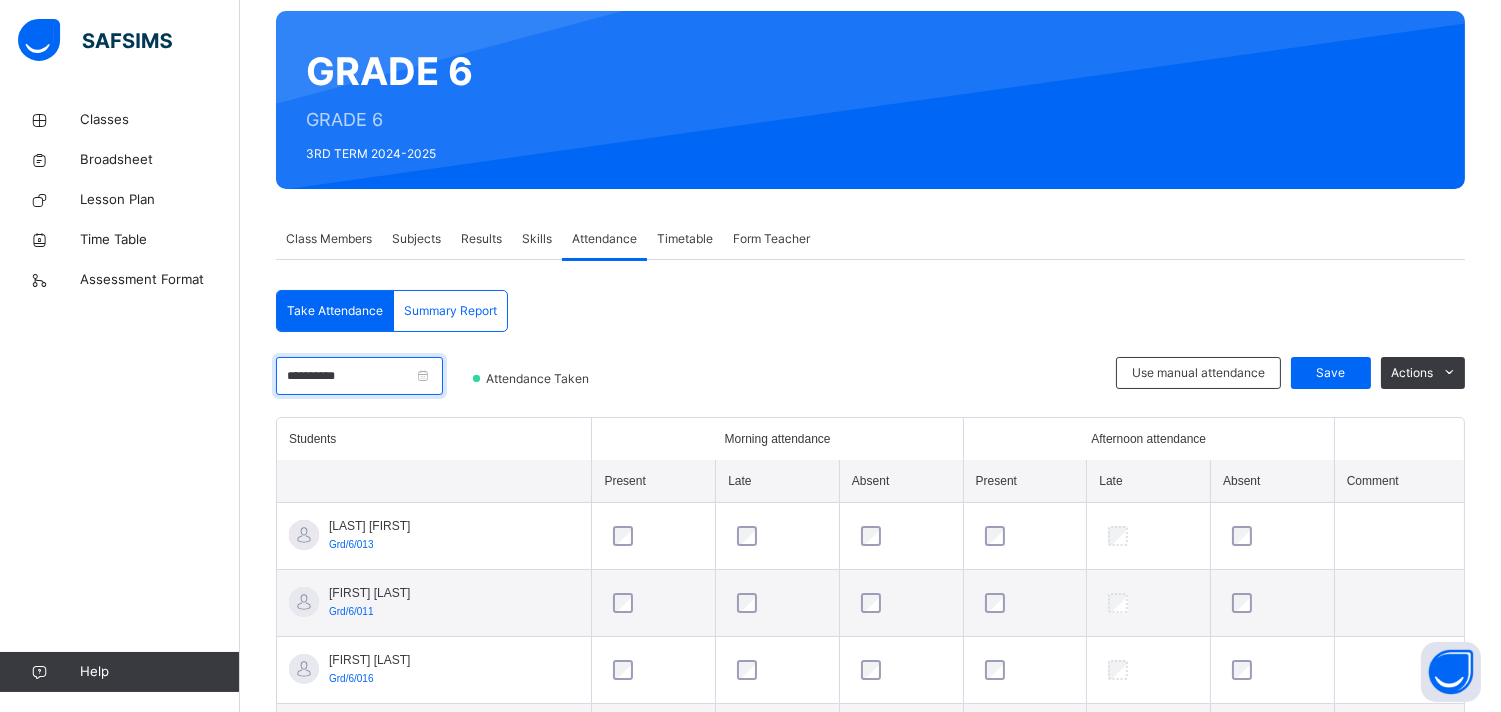 click on "**********" at bounding box center (359, 376) 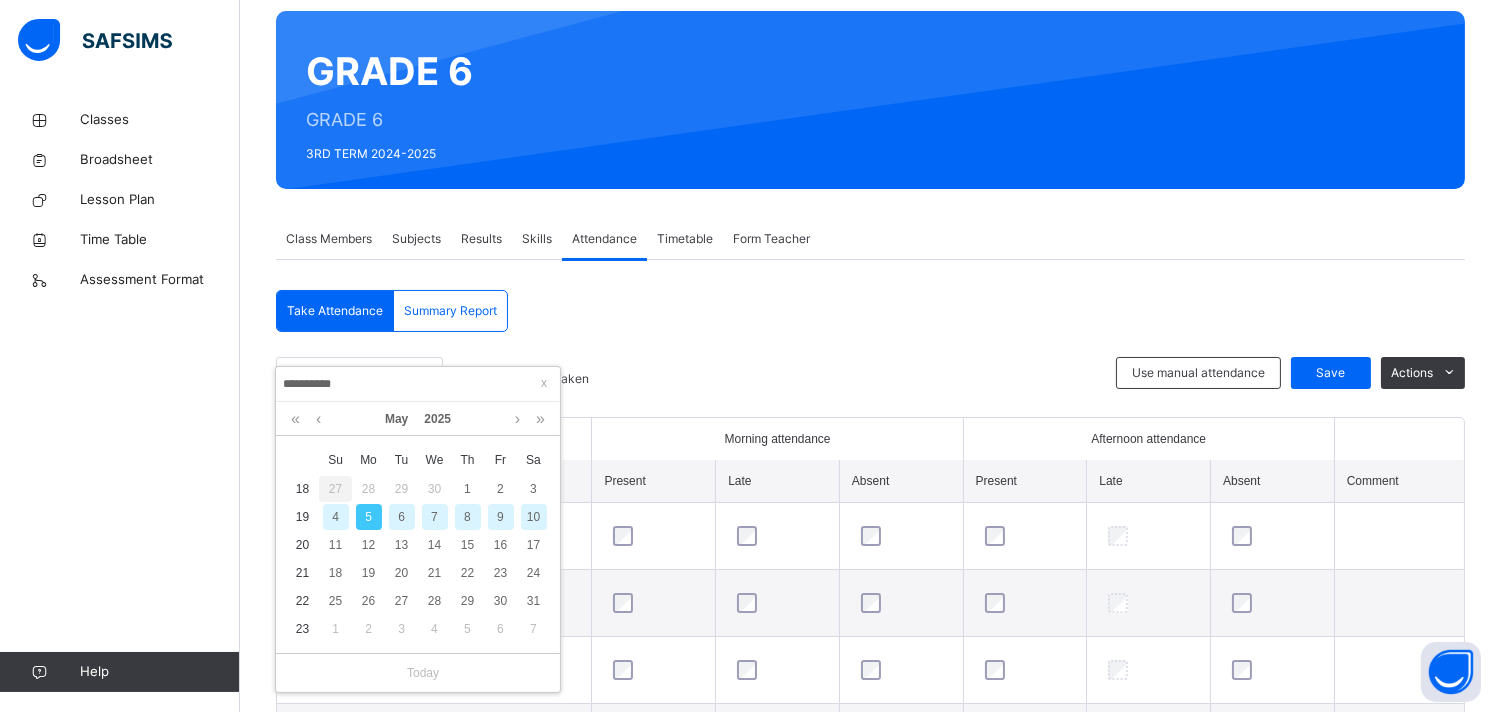 click on "6" at bounding box center (402, 517) 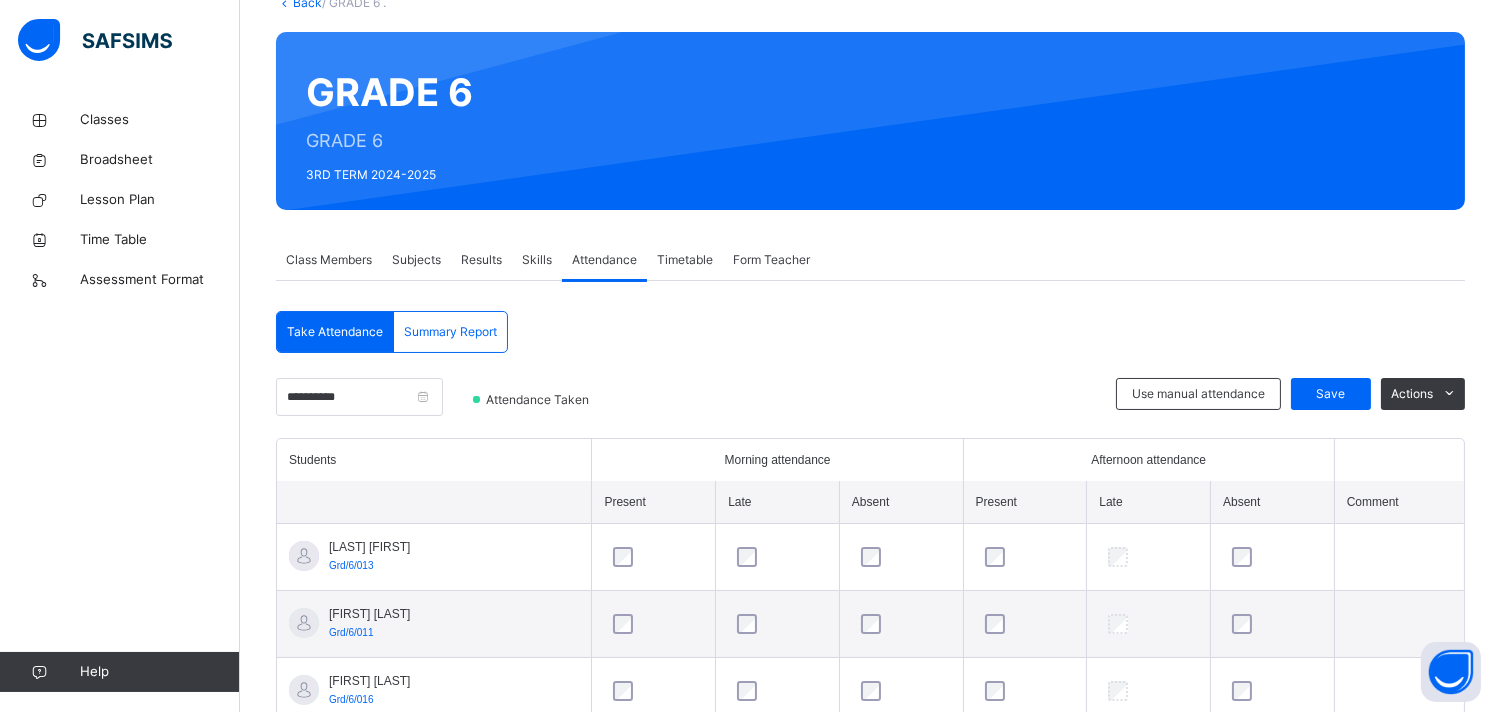 scroll, scrollTop: 157, scrollLeft: 0, axis: vertical 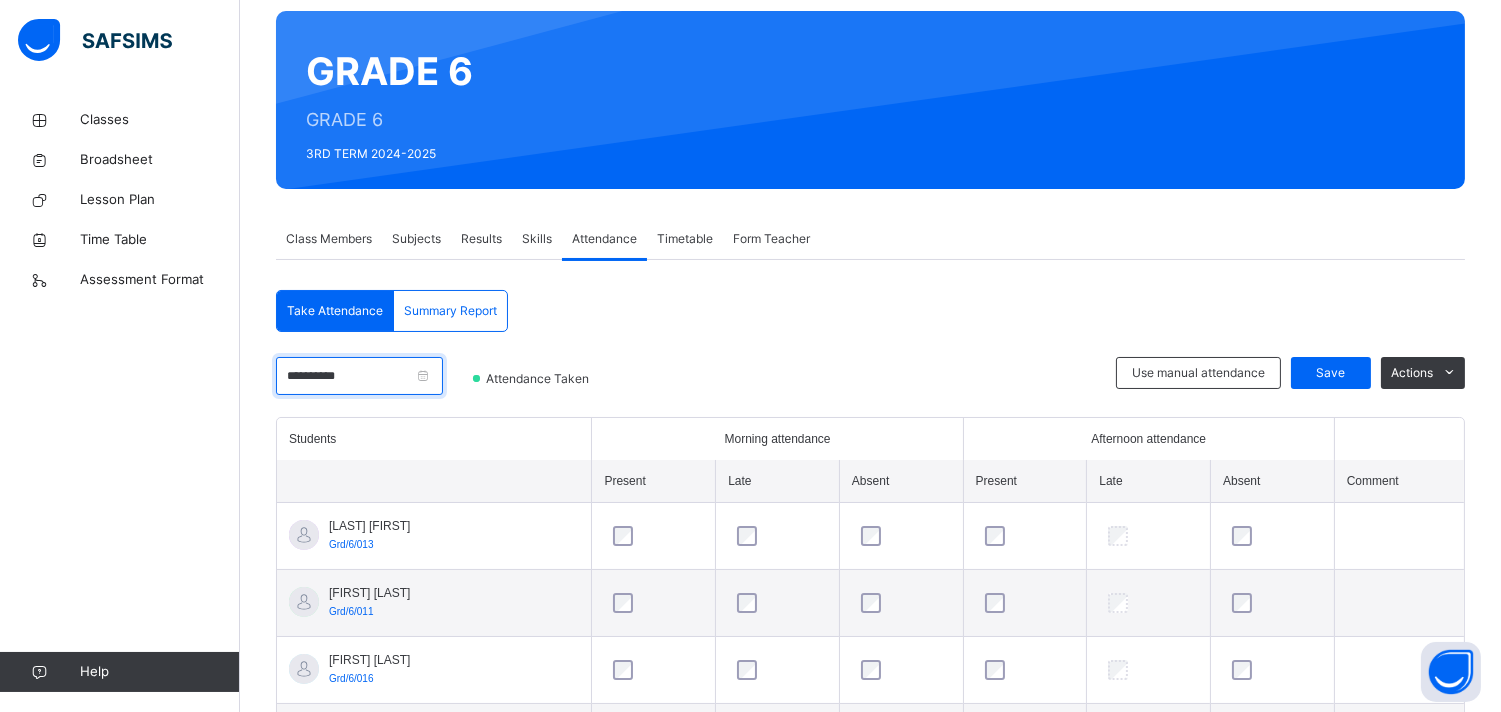 click on "**********" at bounding box center (359, 376) 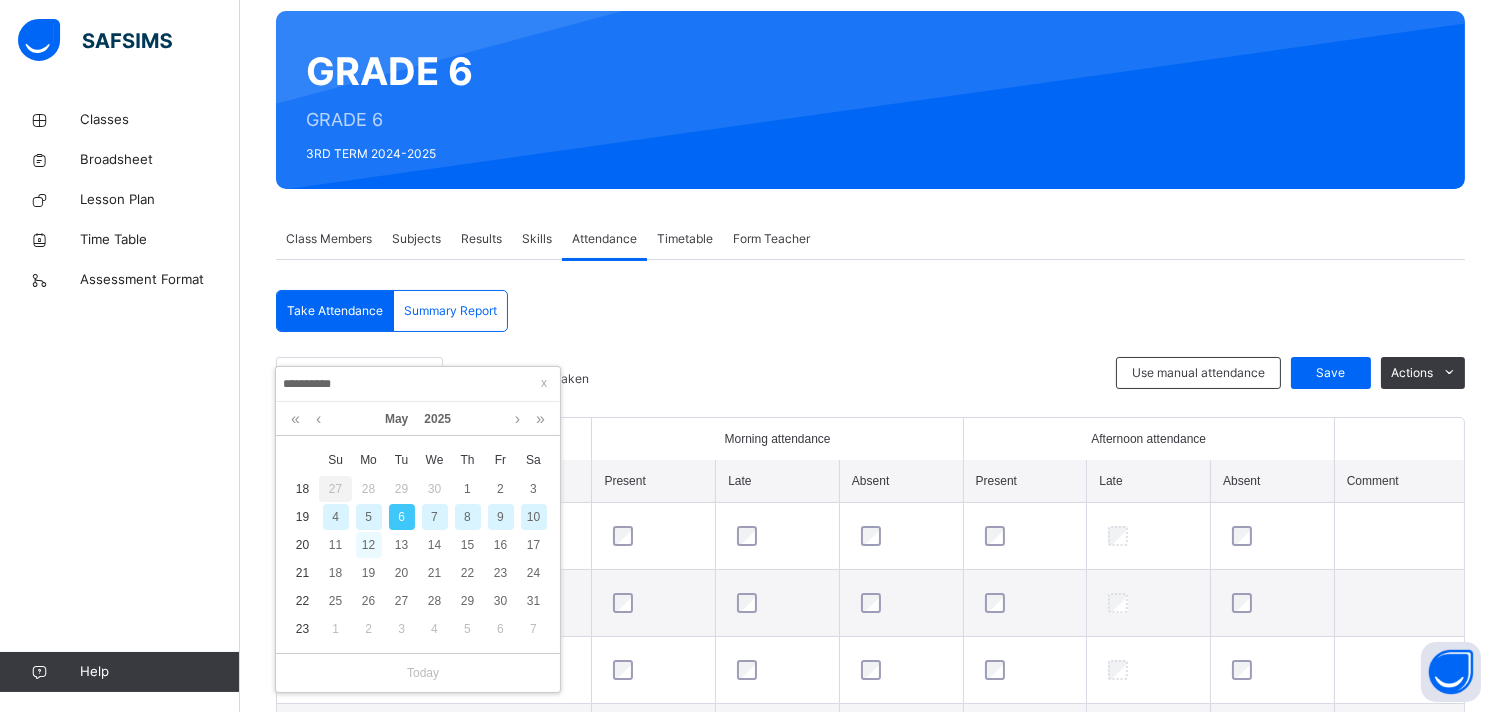 click on "12" at bounding box center [369, 545] 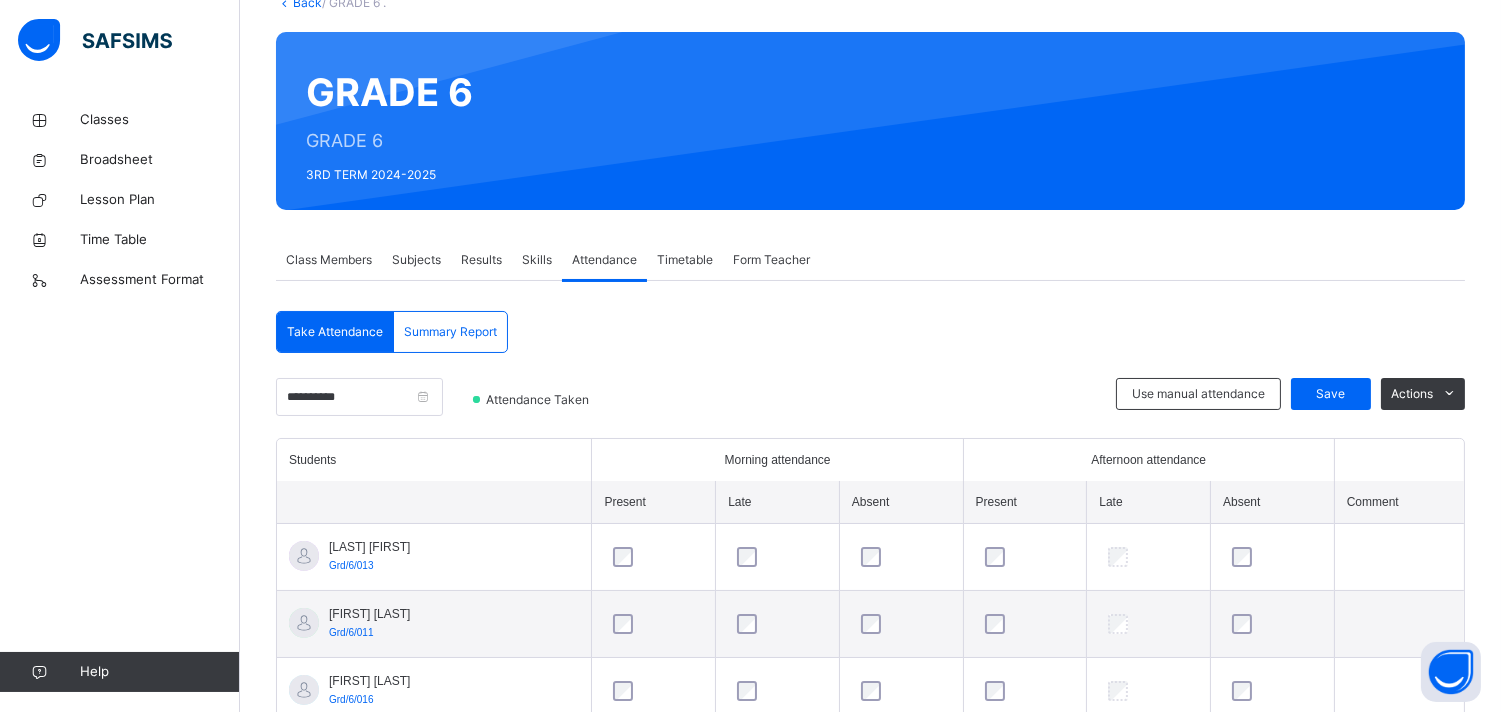scroll, scrollTop: 157, scrollLeft: 0, axis: vertical 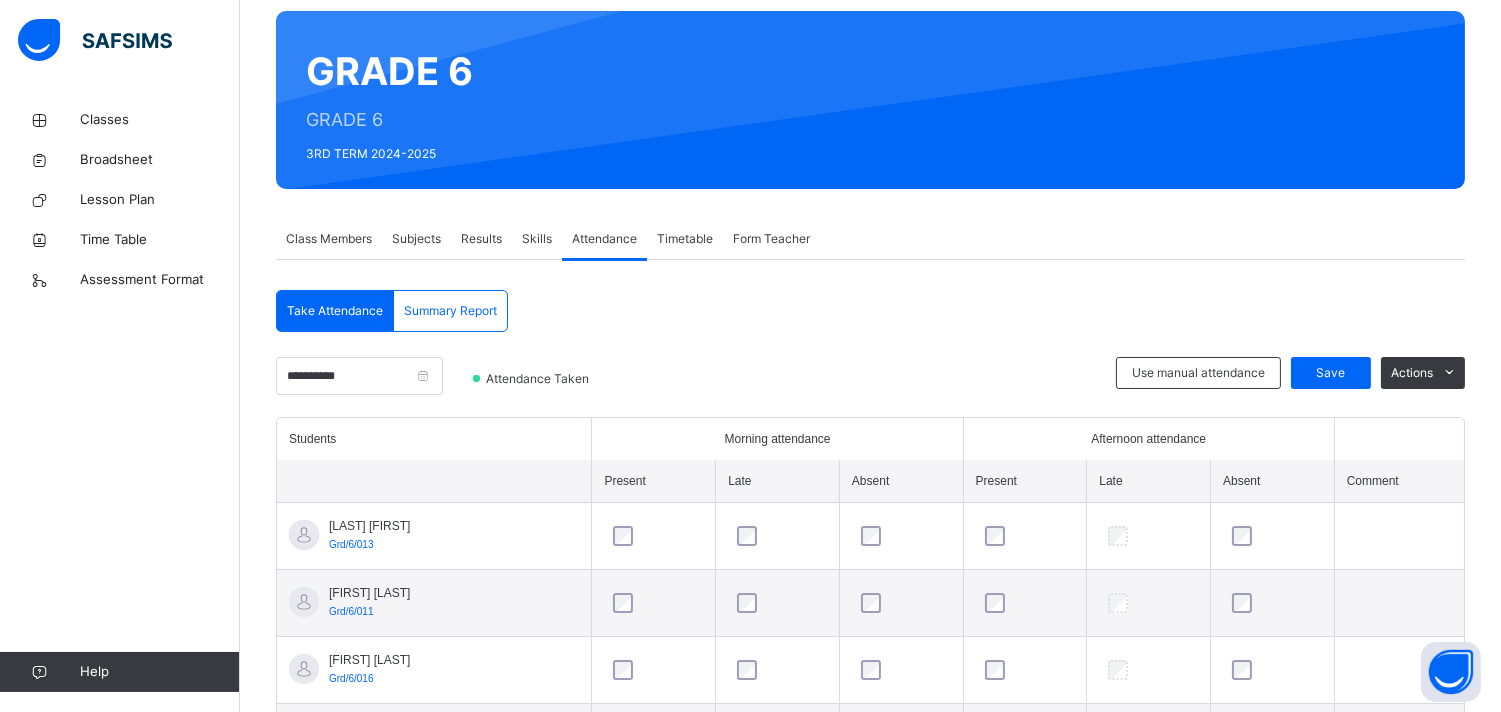 click on "**********" at bounding box center (870, 1167) 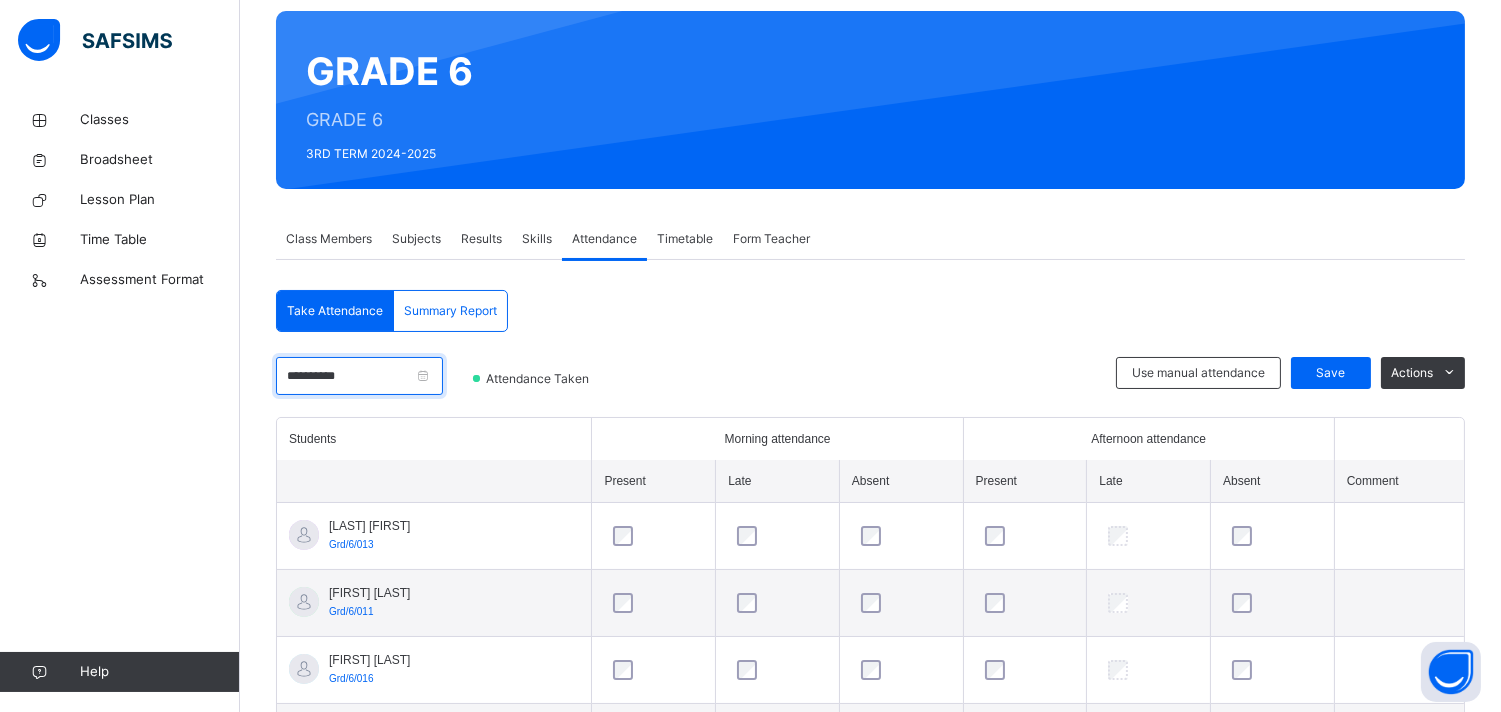 click on "**********" at bounding box center (359, 376) 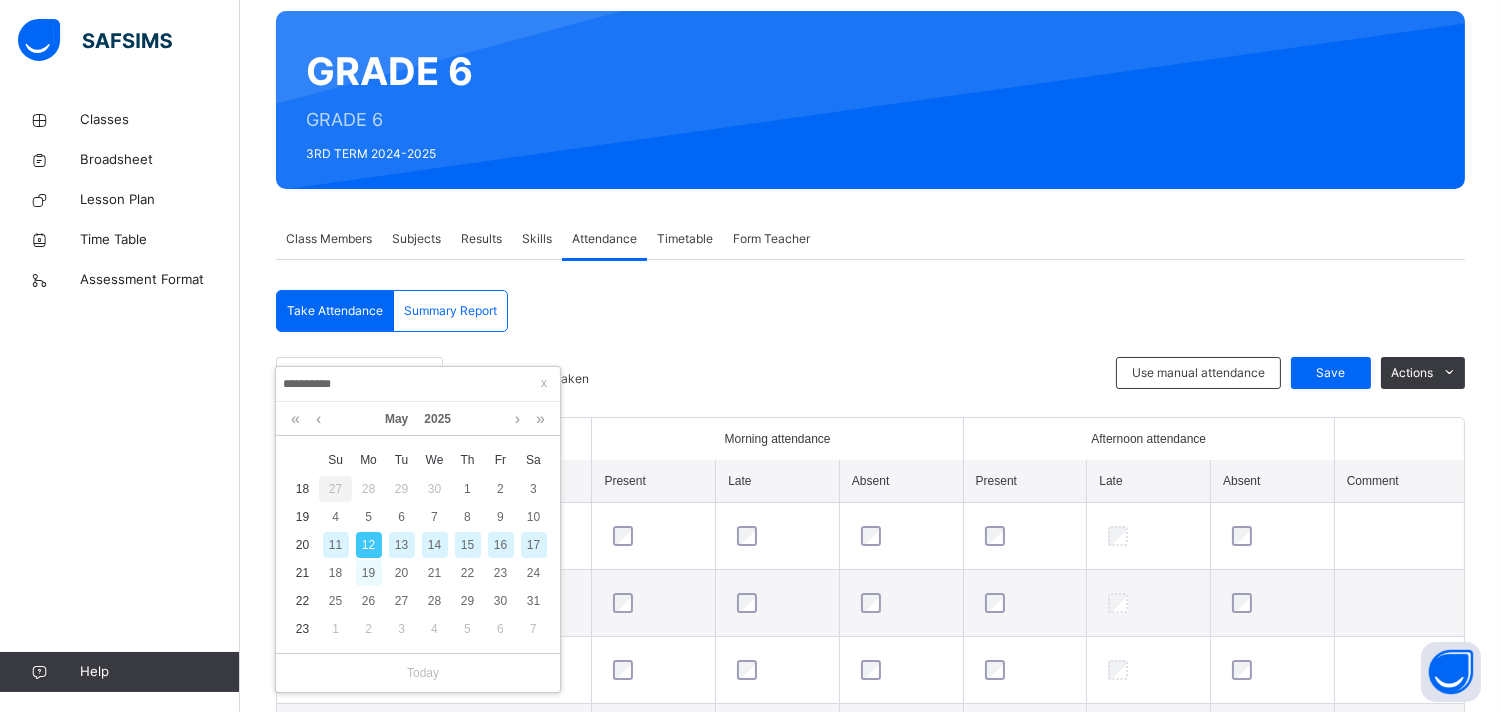 click on "19" at bounding box center [369, 573] 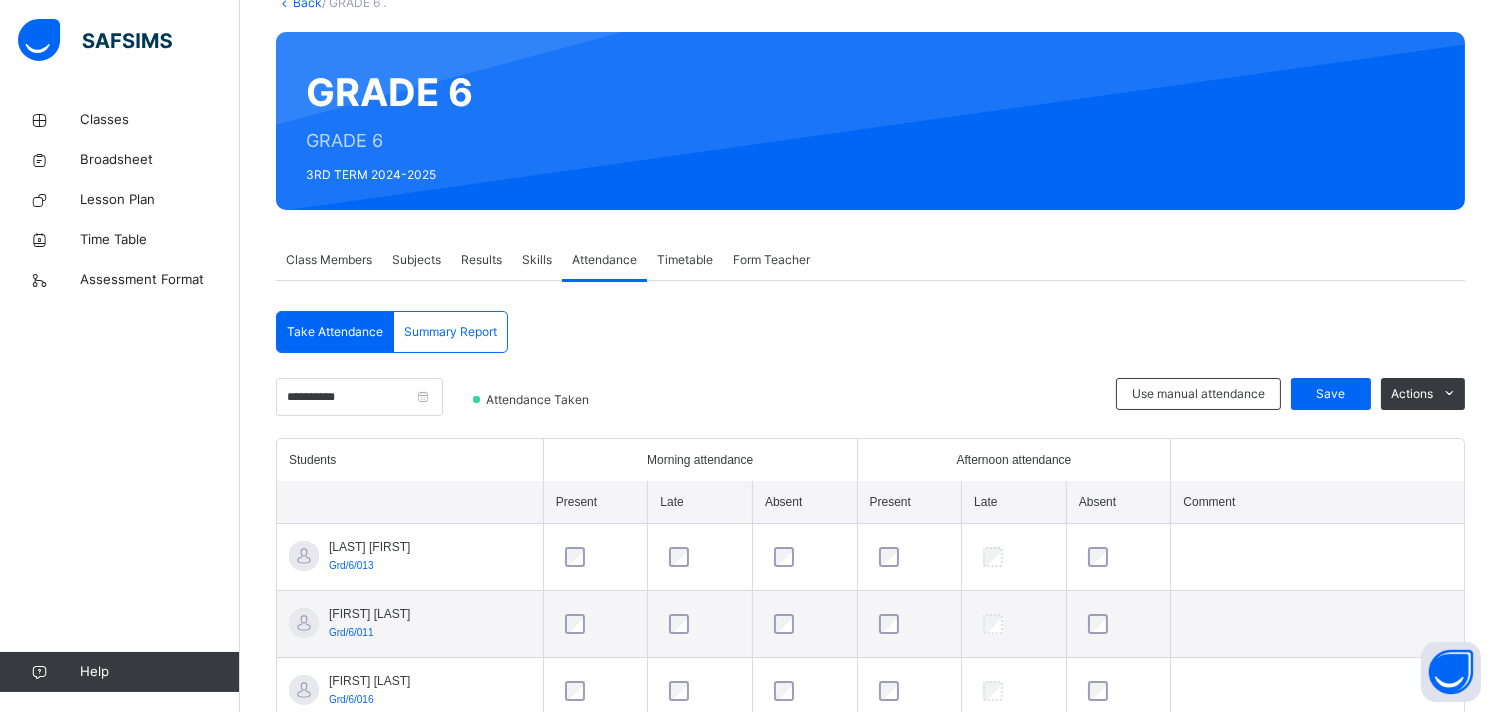 scroll, scrollTop: 157, scrollLeft: 0, axis: vertical 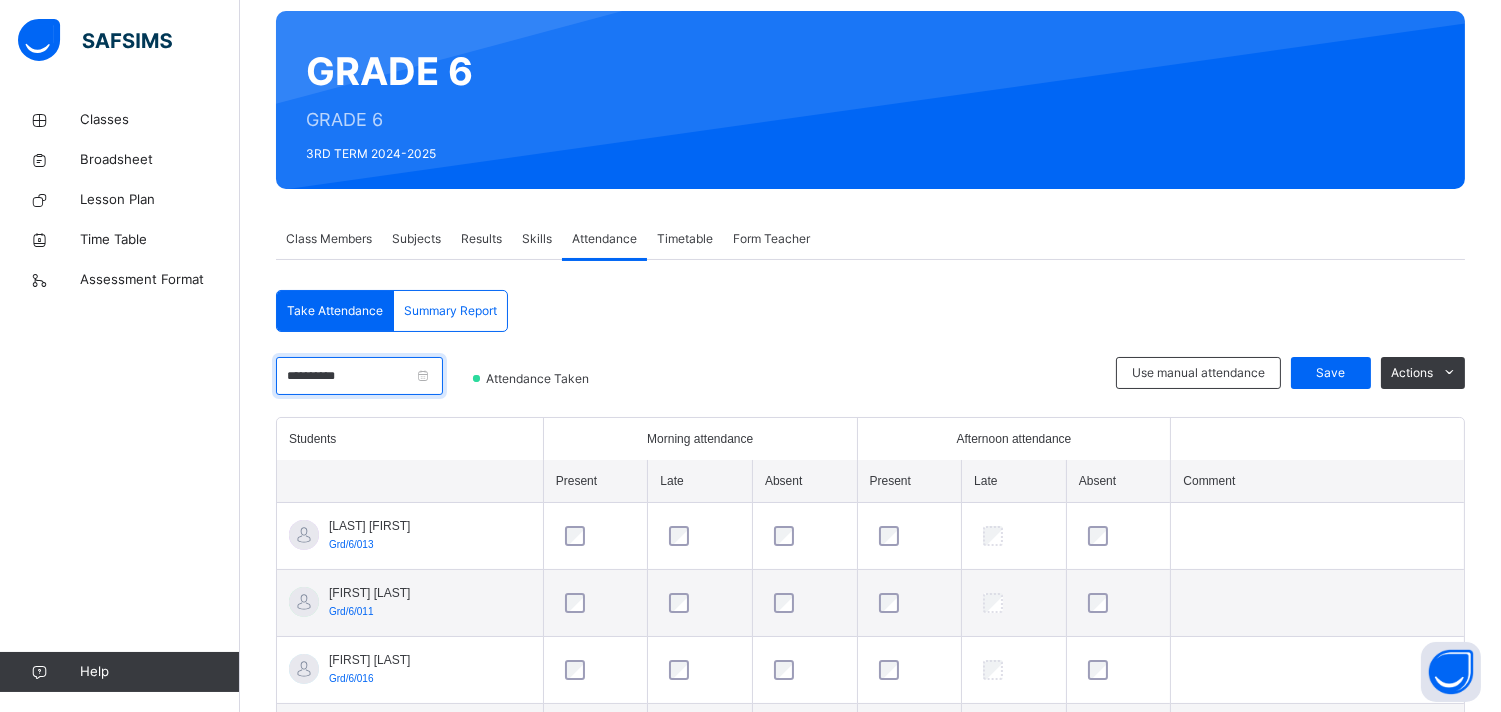 click on "**********" at bounding box center [359, 376] 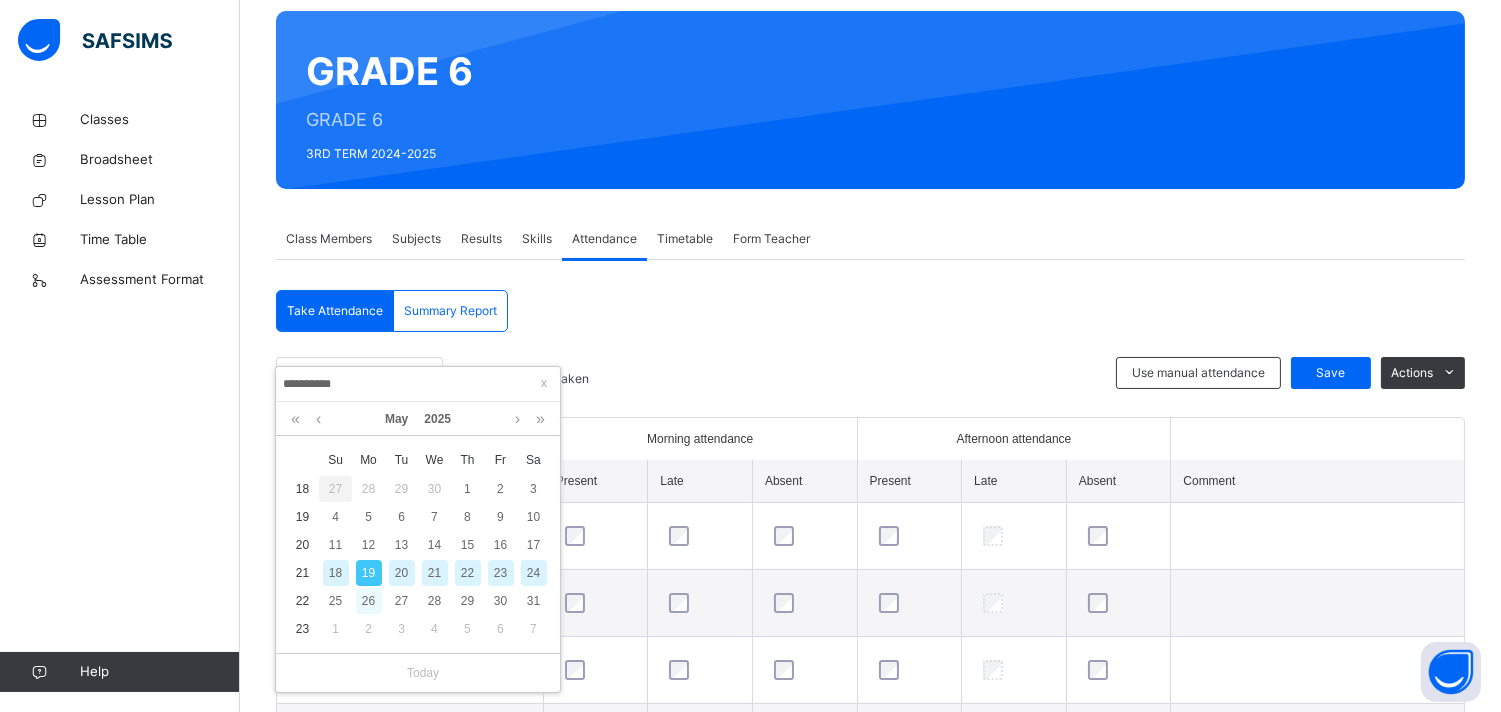 click on "26" at bounding box center (369, 601) 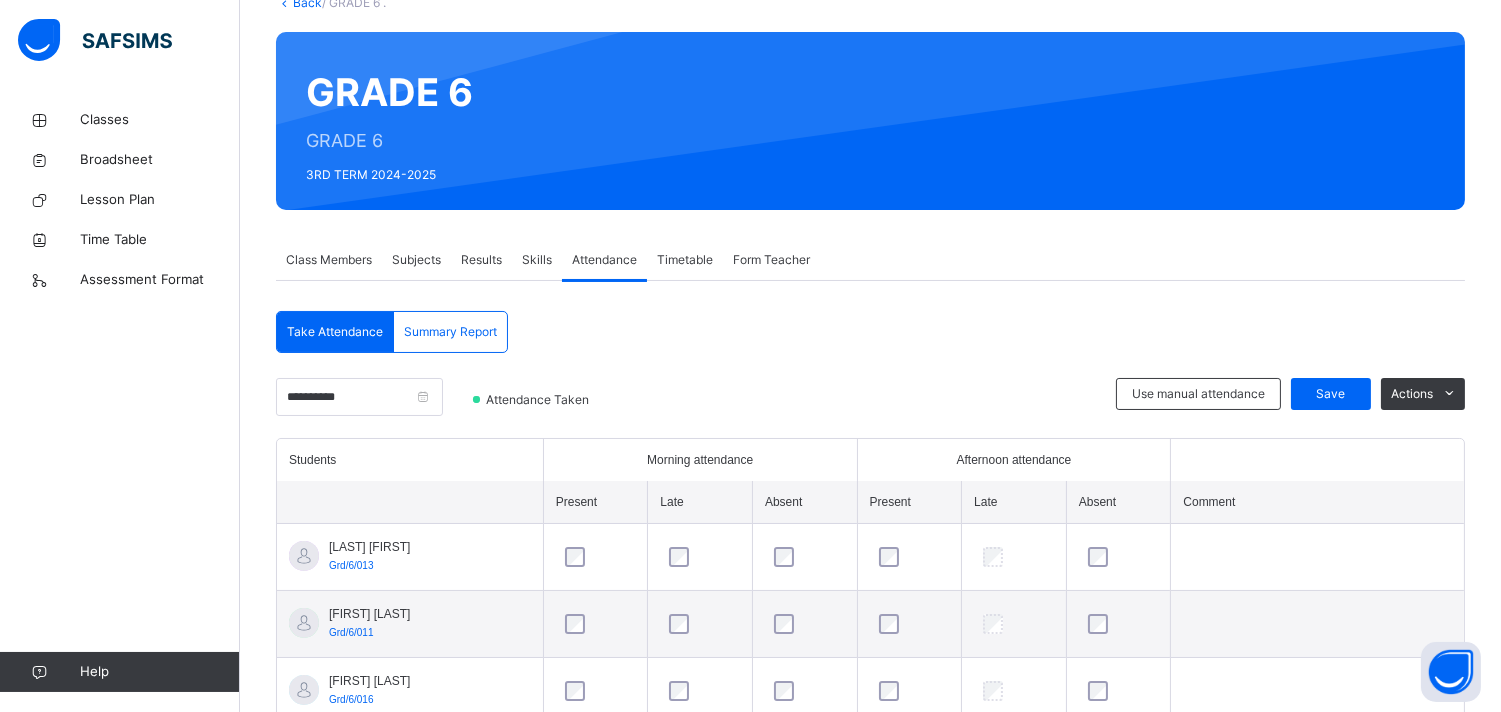 scroll, scrollTop: 157, scrollLeft: 0, axis: vertical 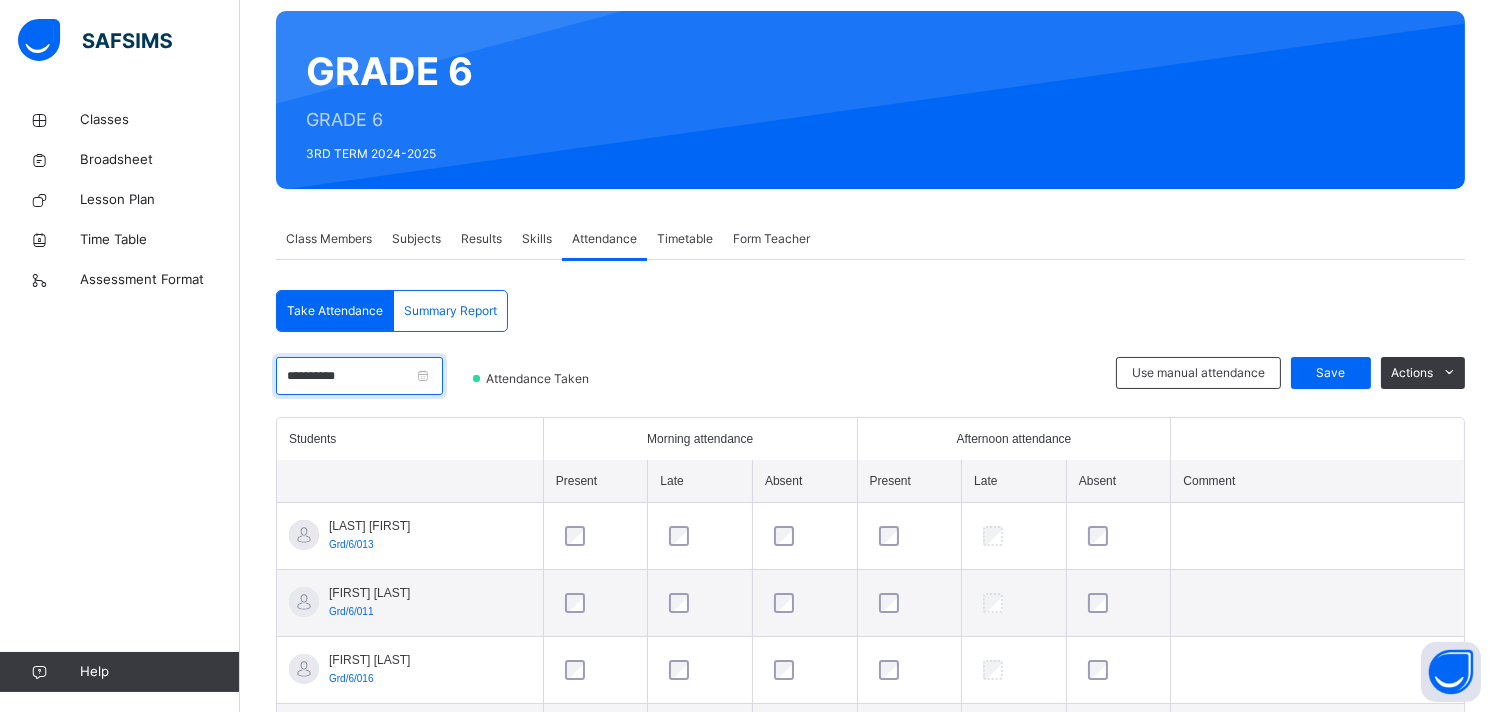 click on "**********" at bounding box center [359, 376] 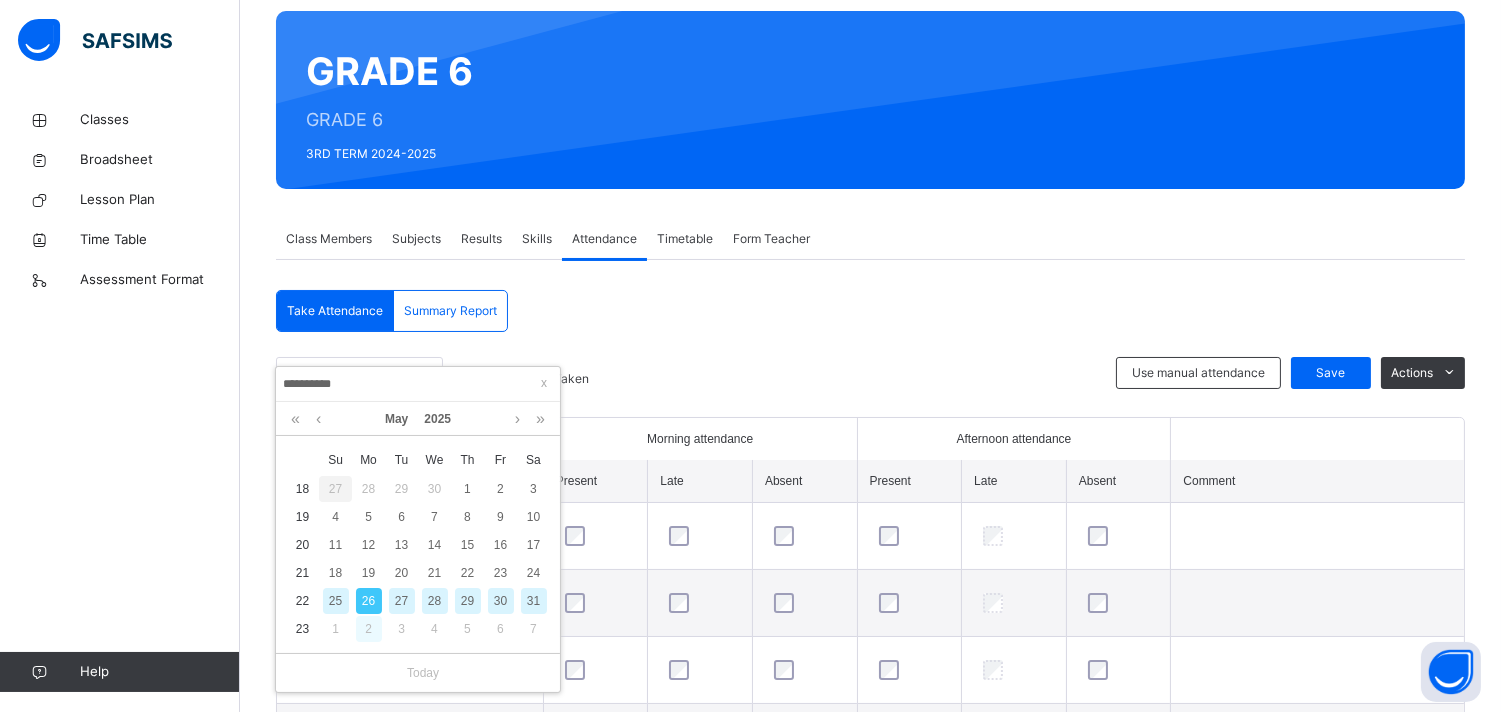 click on "2" at bounding box center [369, 629] 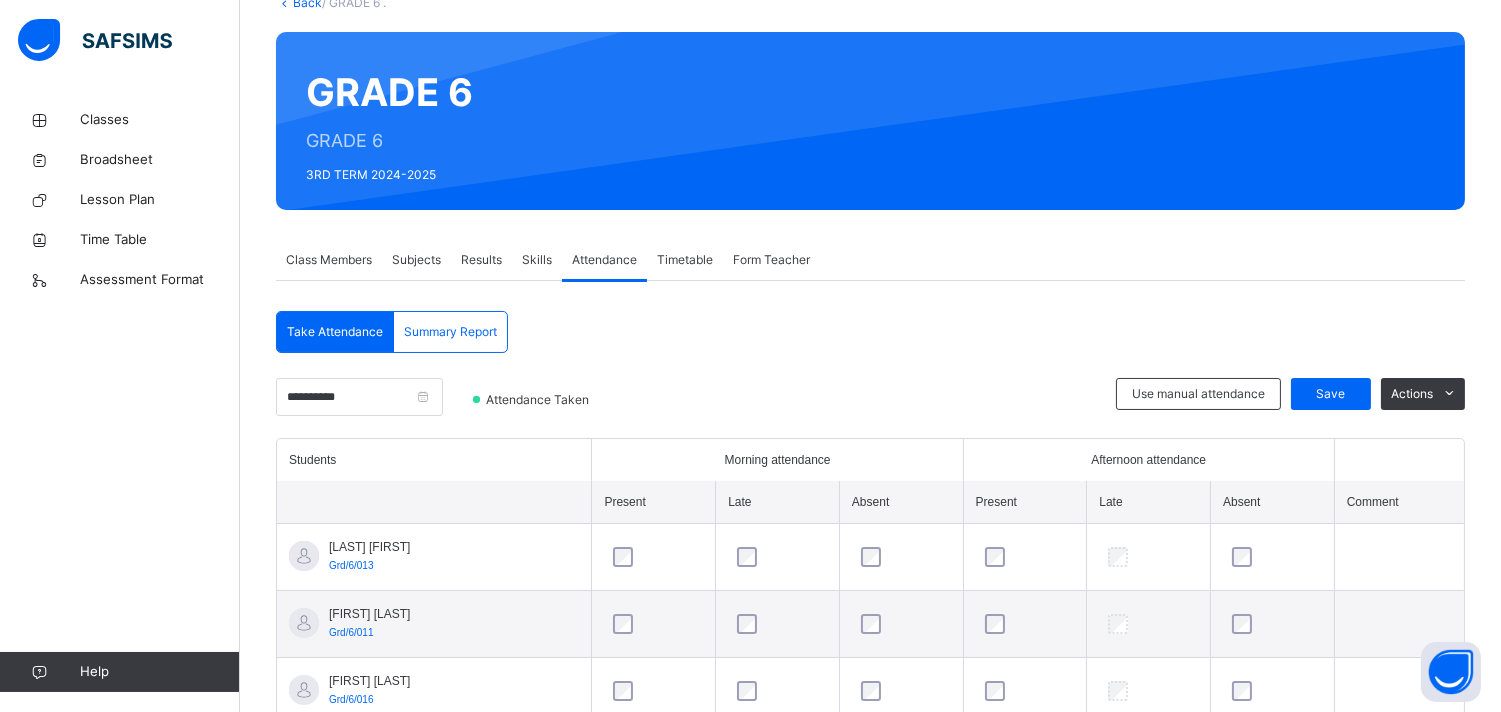 scroll, scrollTop: 157, scrollLeft: 0, axis: vertical 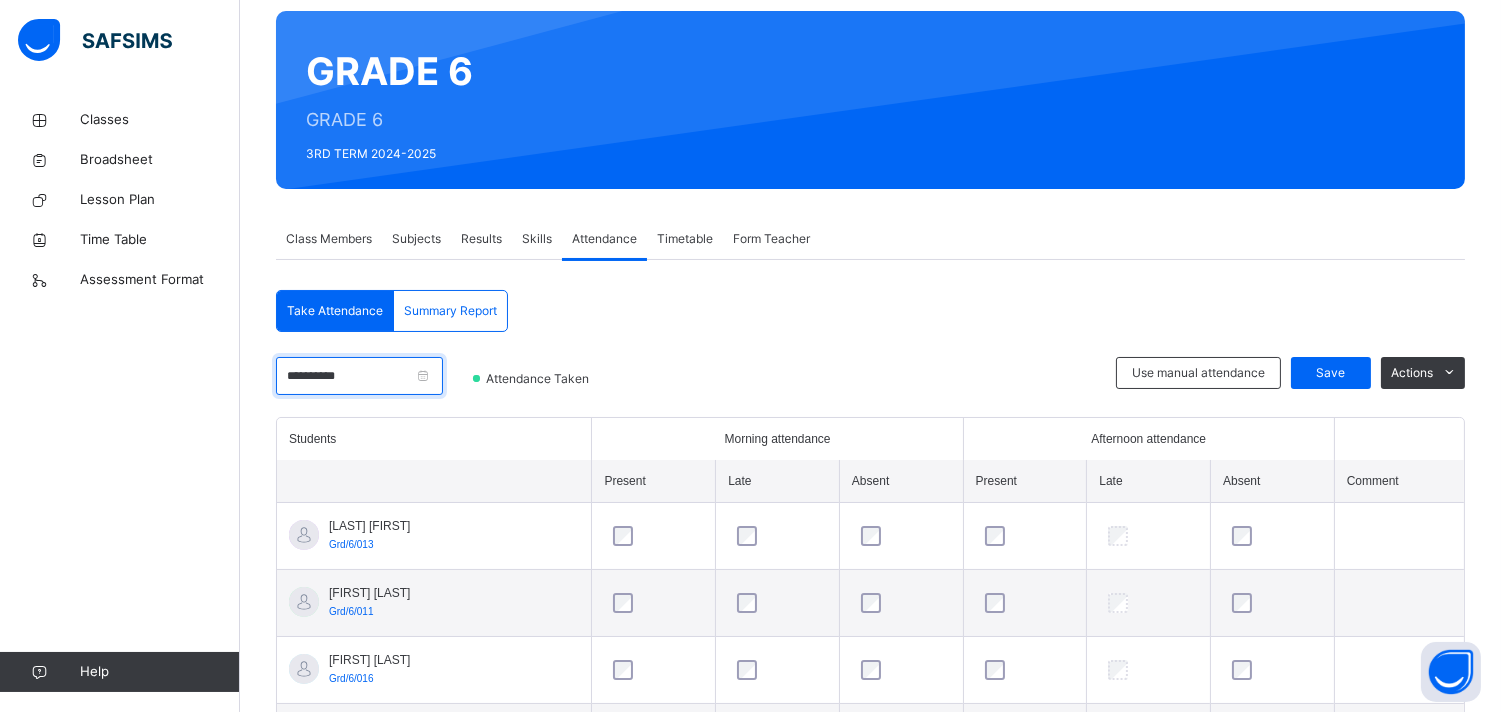 click on "**********" at bounding box center (359, 376) 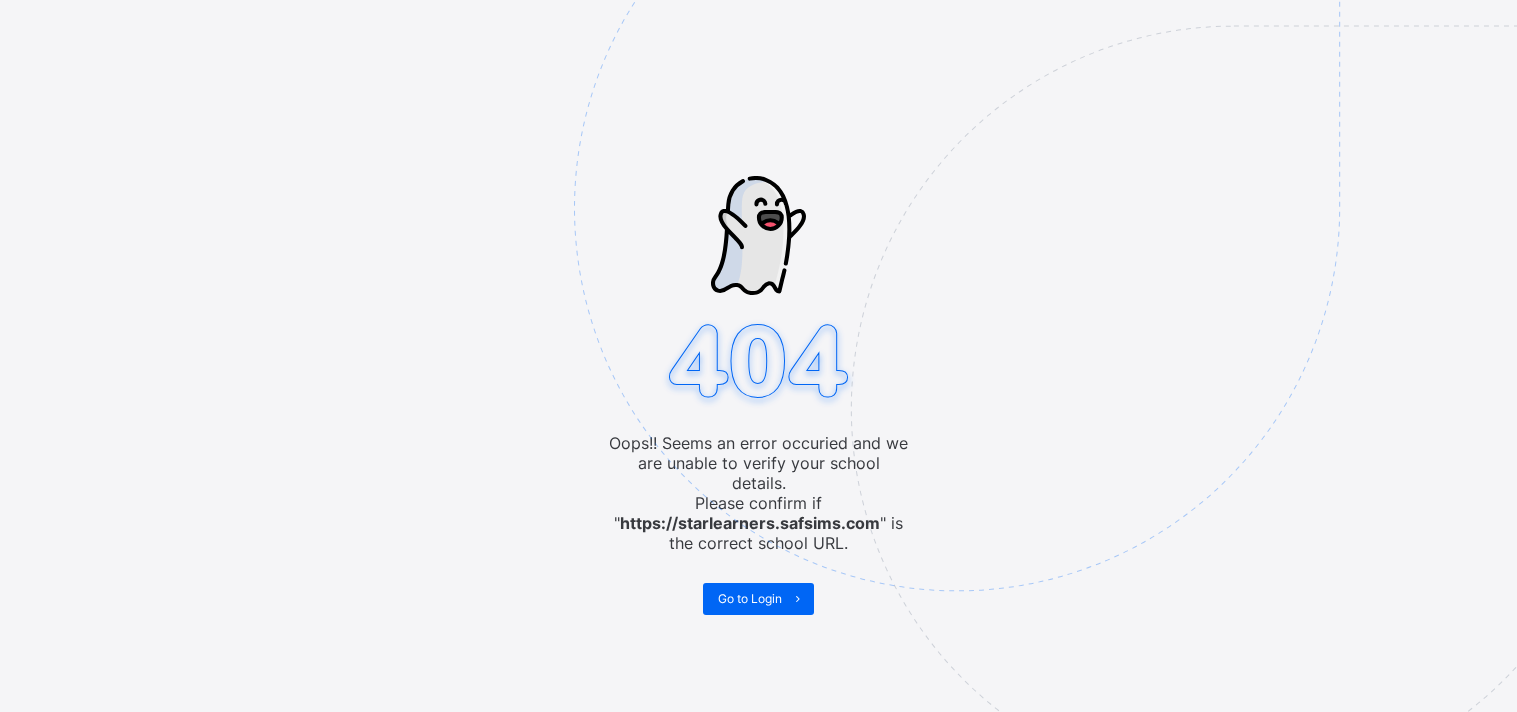 scroll, scrollTop: 0, scrollLeft: 0, axis: both 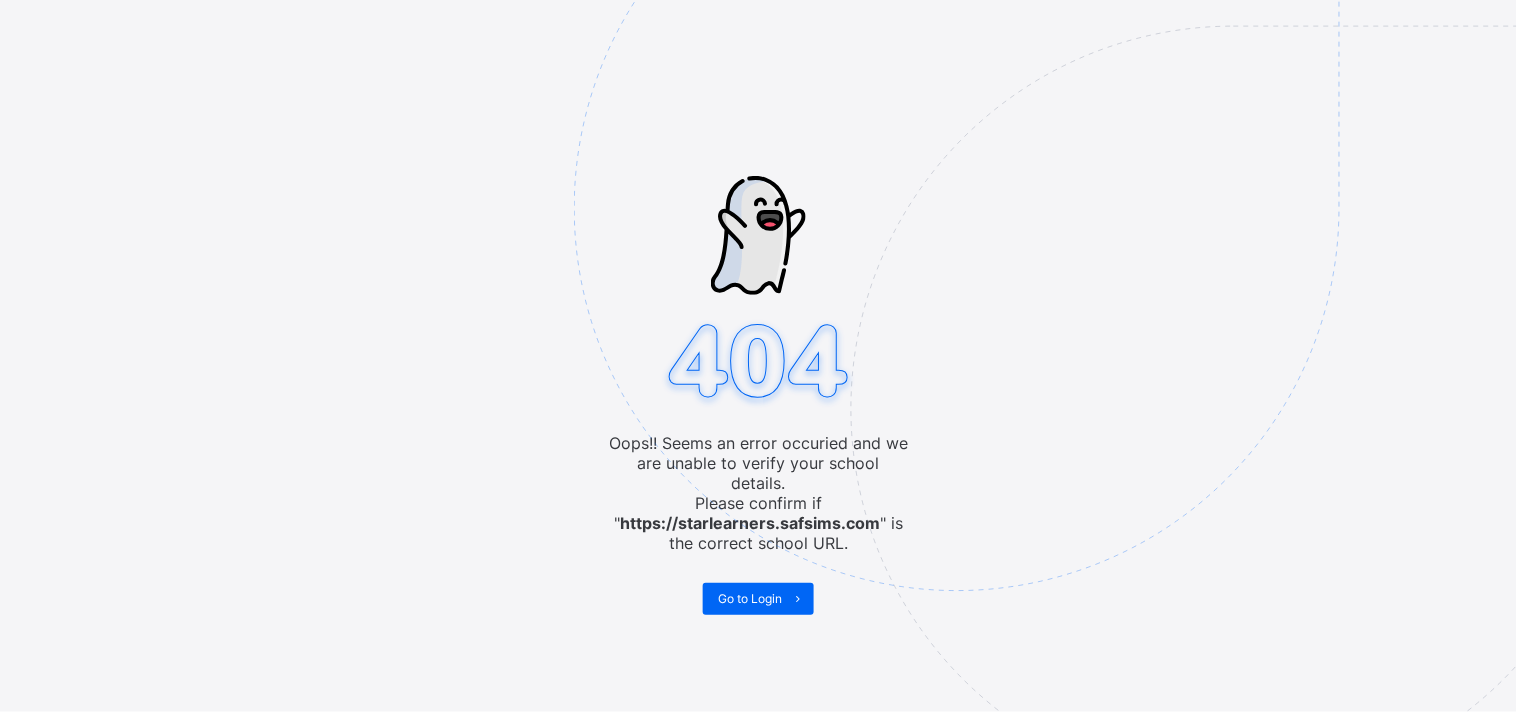 click at bounding box center [1095, 308] 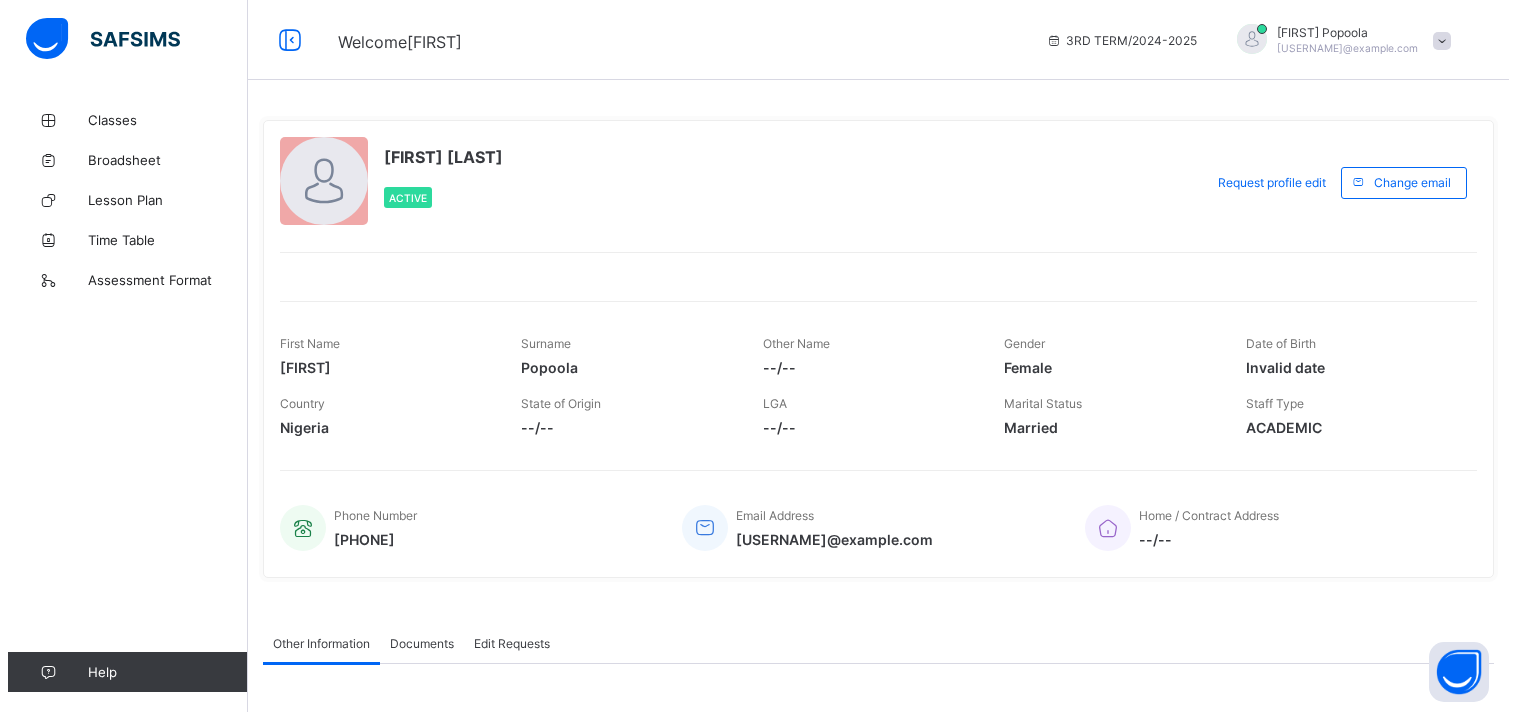scroll, scrollTop: 0, scrollLeft: 0, axis: both 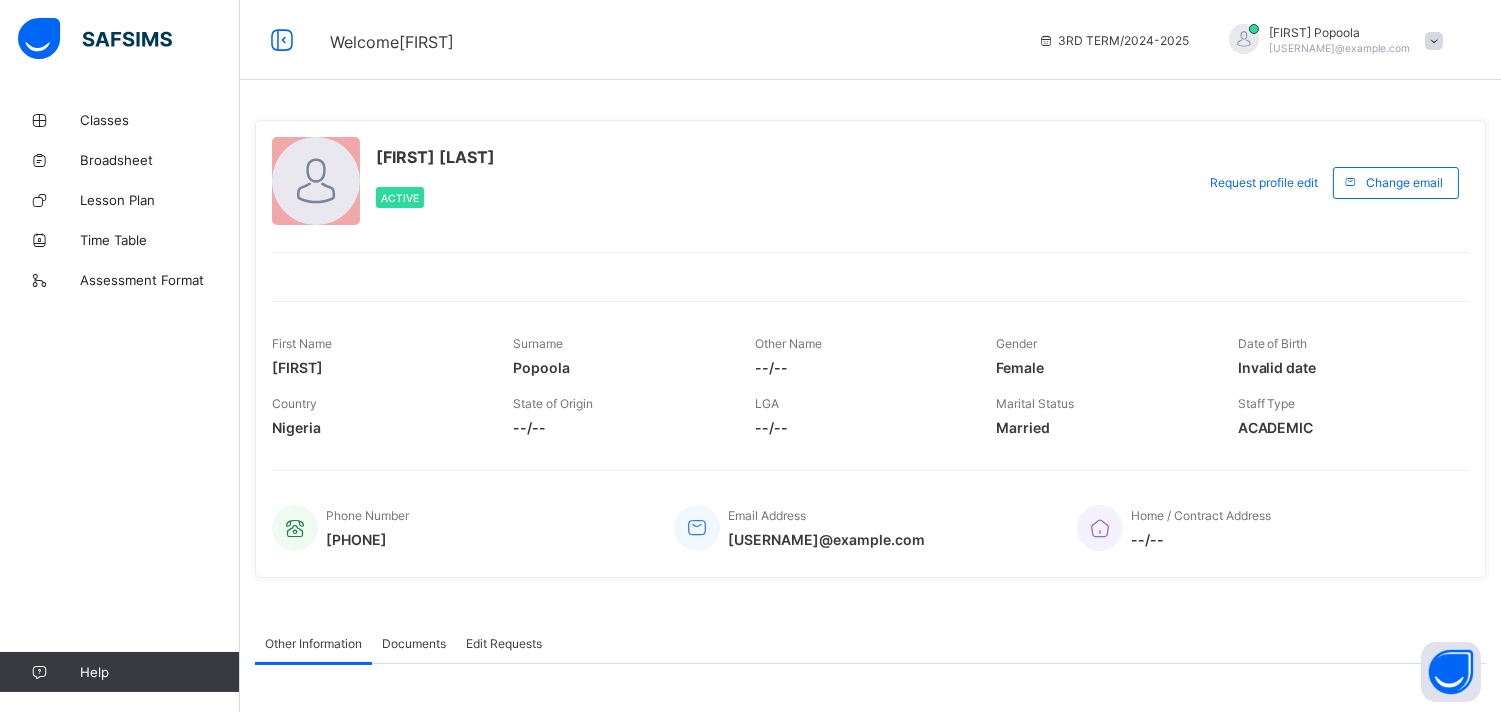 click at bounding box center (1434, 41) 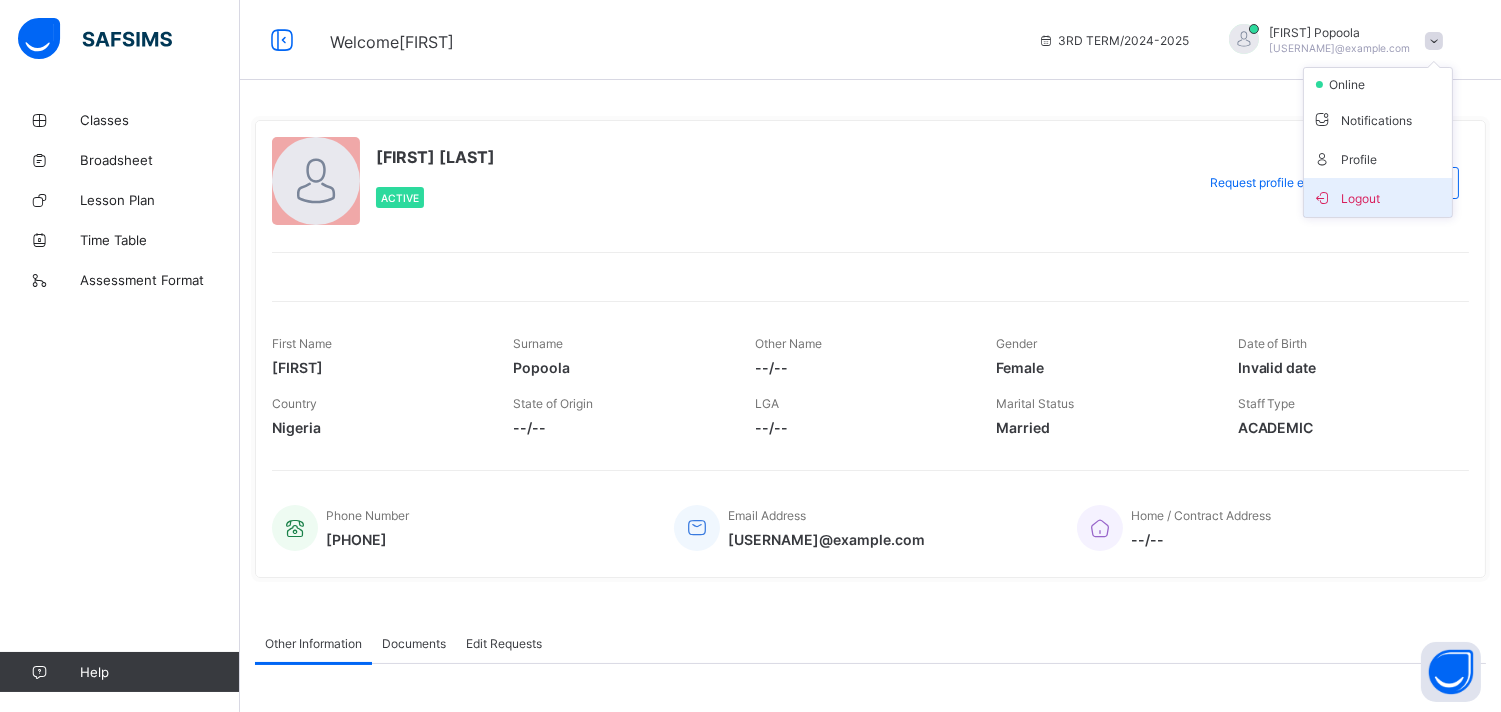 click on "Logout" at bounding box center [1378, 197] 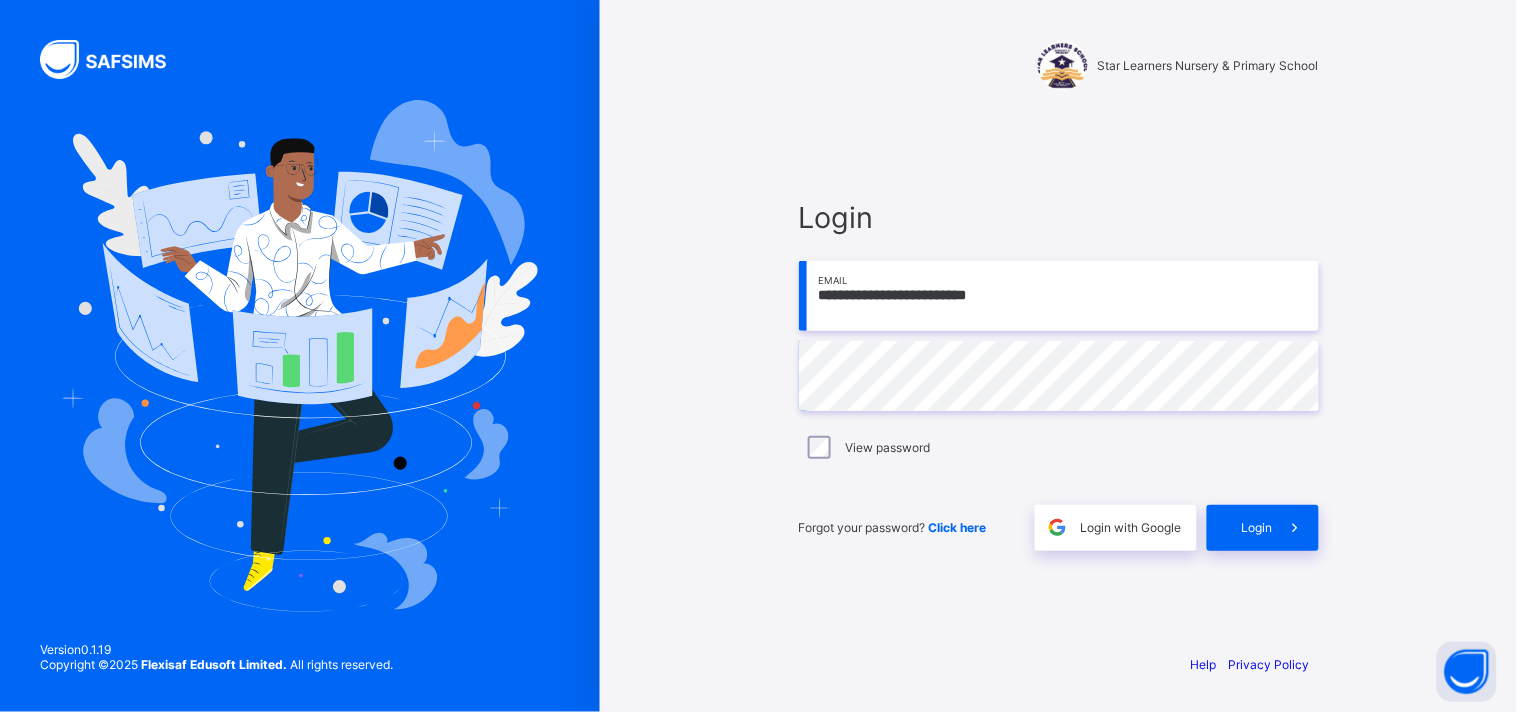 click on "**********" at bounding box center (1059, 296) 